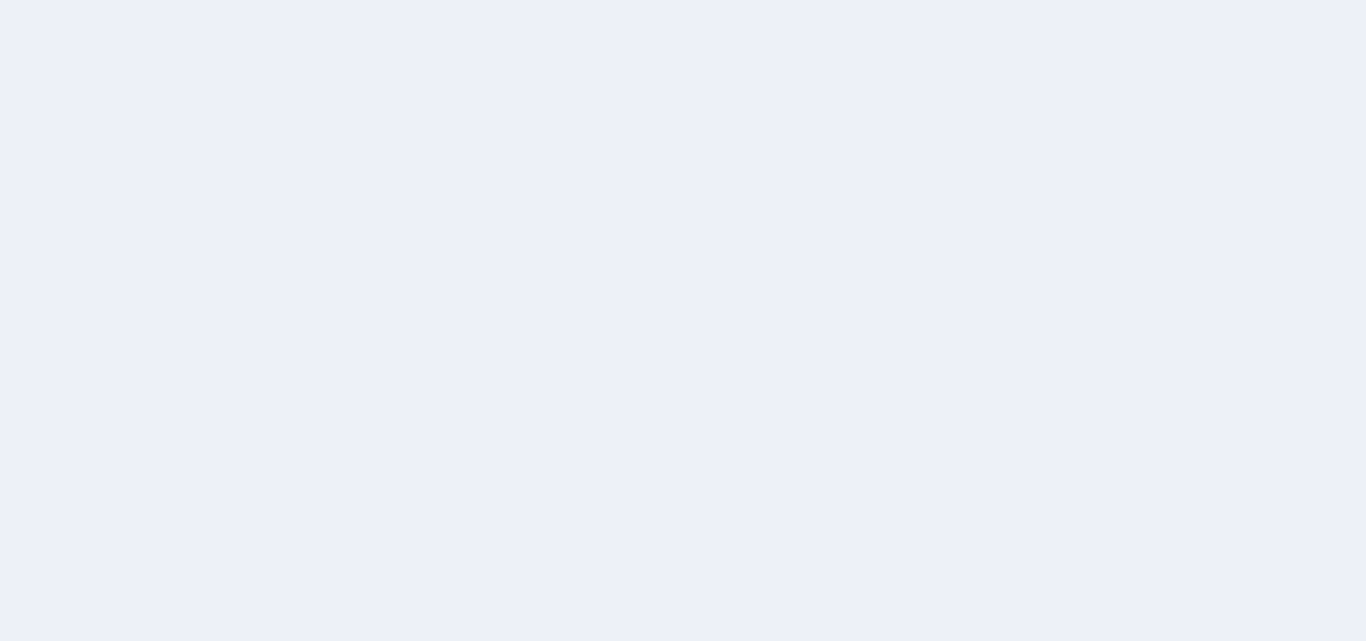 scroll, scrollTop: 0, scrollLeft: 0, axis: both 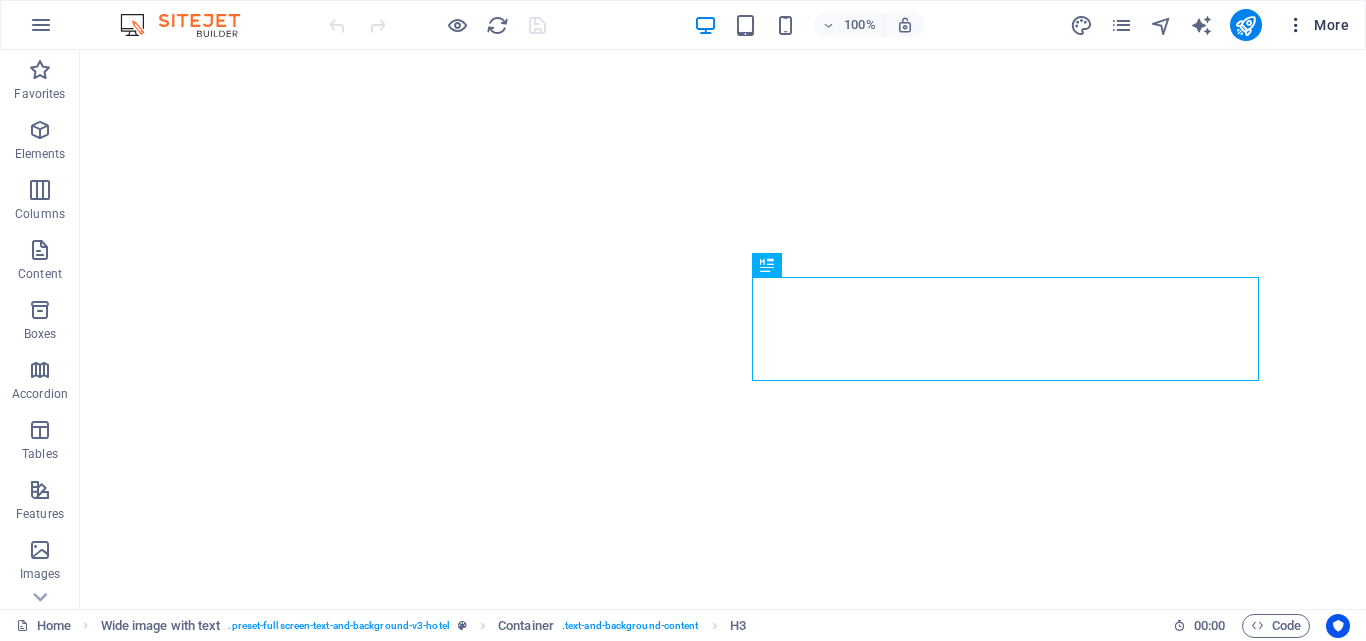 click on "More" at bounding box center [1317, 25] 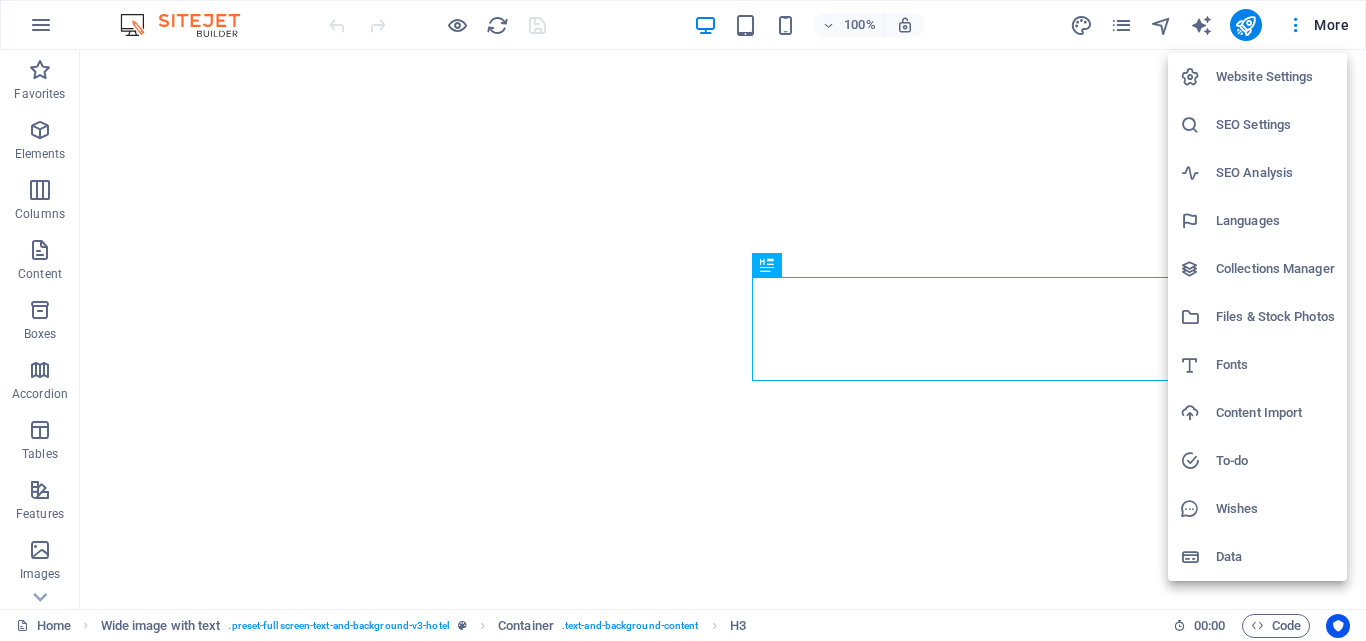 click on "Website Settings" at bounding box center (1275, 77) 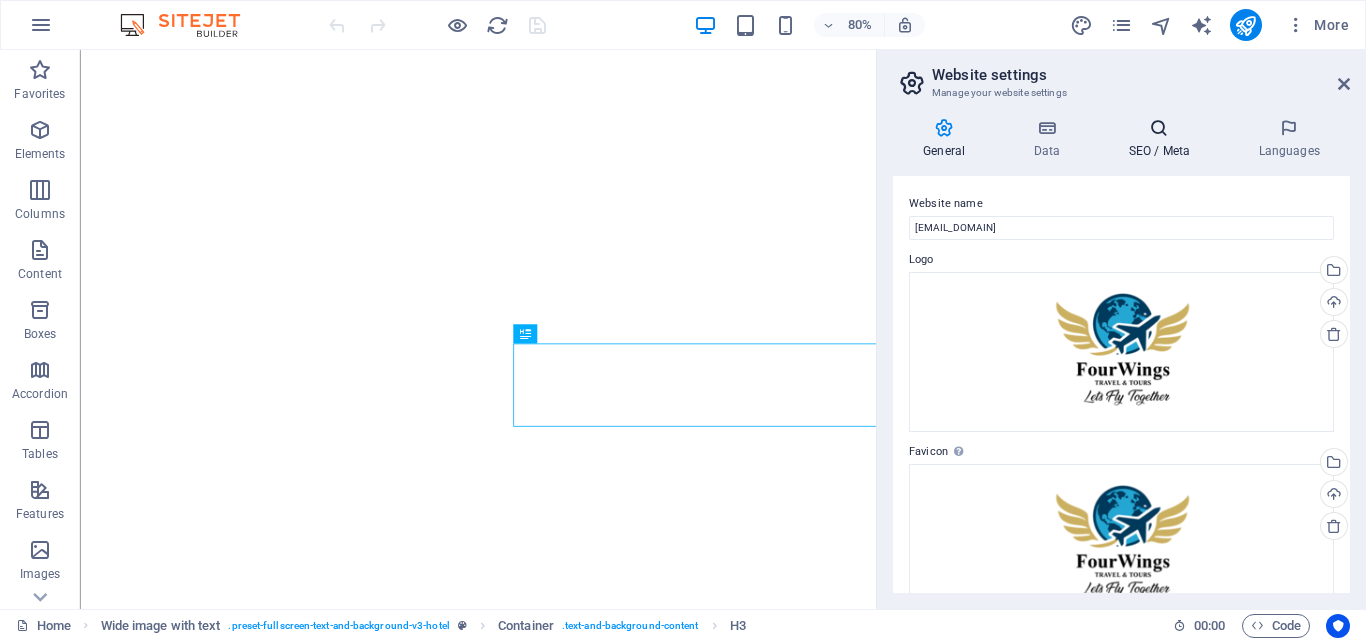click on "SEO / Meta" at bounding box center (1163, 139) 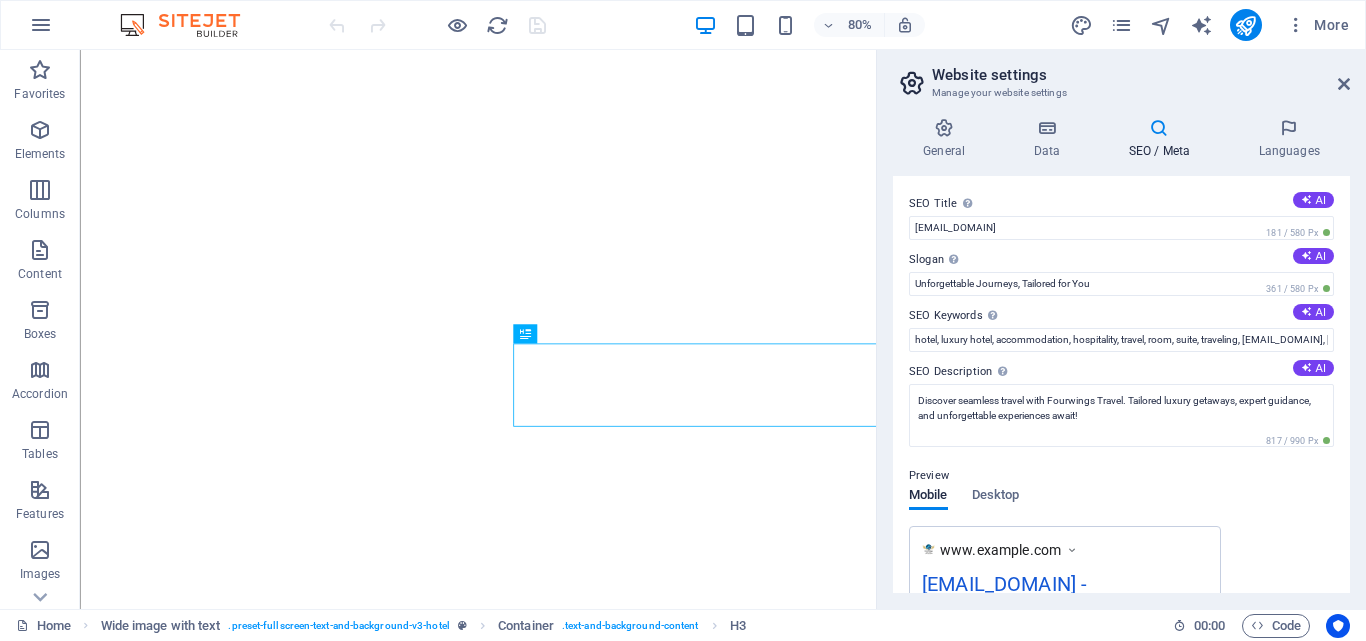 drag, startPoint x: 1351, startPoint y: 369, endPoint x: 1354, endPoint y: 450, distance: 81.055534 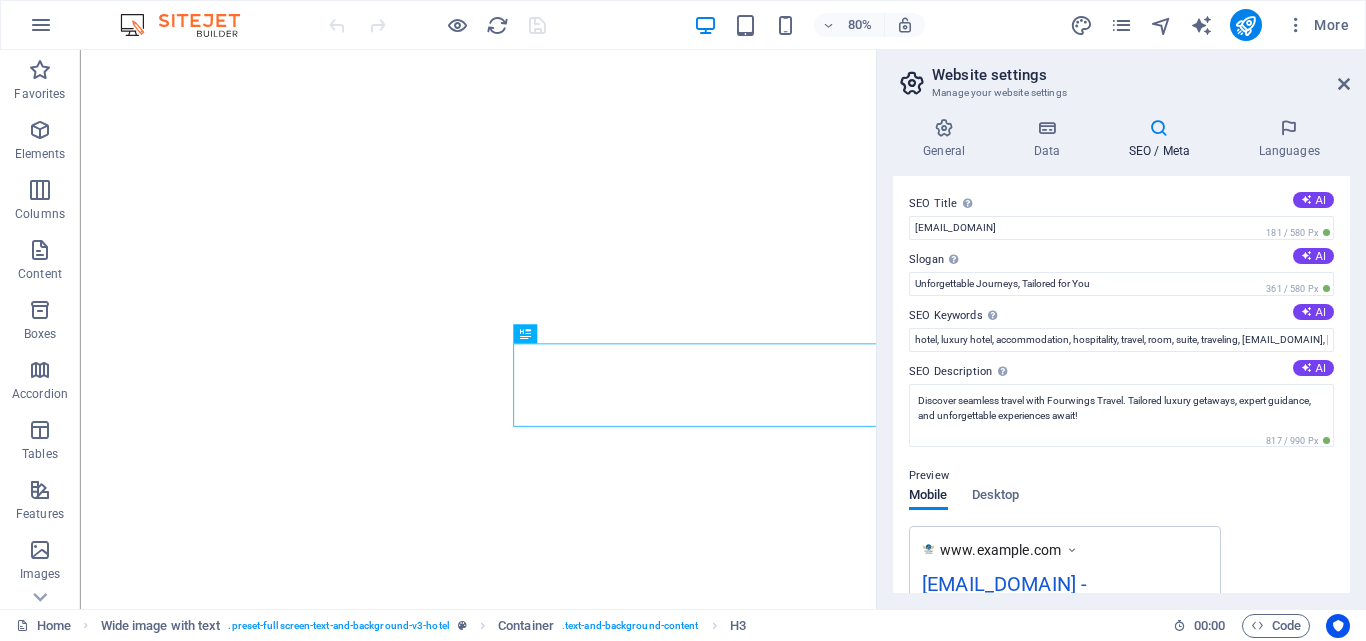 click on "General  Data  SEO / Meta  Languages Website name fourwingstravel.com Logo Drag files here, click to choose files or select files from Files or our free stock photos & videos Select files from the file manager, stock photos, or upload file(s) Upload Favicon Set the favicon of your website here. A favicon is a small icon shown in the browser tab next to your website title. It helps visitors identify your website. Drag files here, click to choose files or select files from Files or our free stock photos & videos Select files from the file manager, stock photos, or upload file(s) Upload Preview Image (Open Graph) This image will be shown when the website is shared on social networks Drag files here, click to choose files or select files from Files or our free stock photos & videos Select files from the file manager, stock photos, or upload file(s) Upload Contact data for this website. This can be used everywhere on the website and will update automatically. Company FourWings Travel and Tours First name Street 1" at bounding box center [1121, 355] 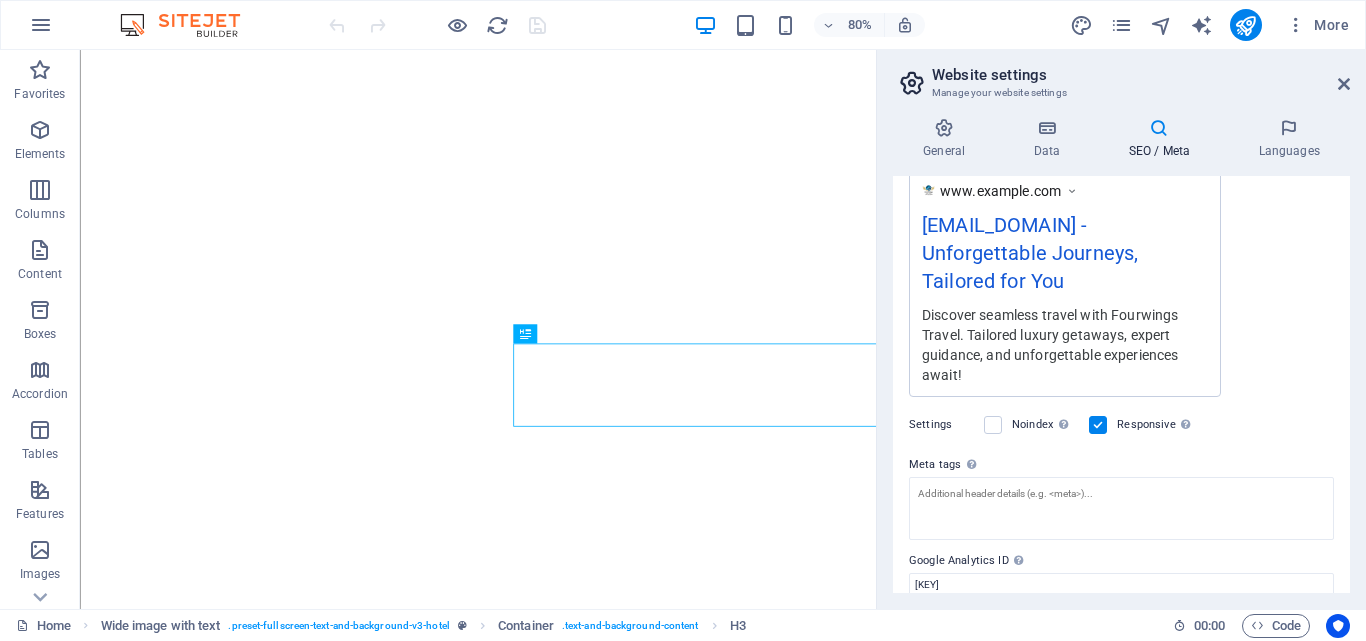 scroll, scrollTop: 365, scrollLeft: 0, axis: vertical 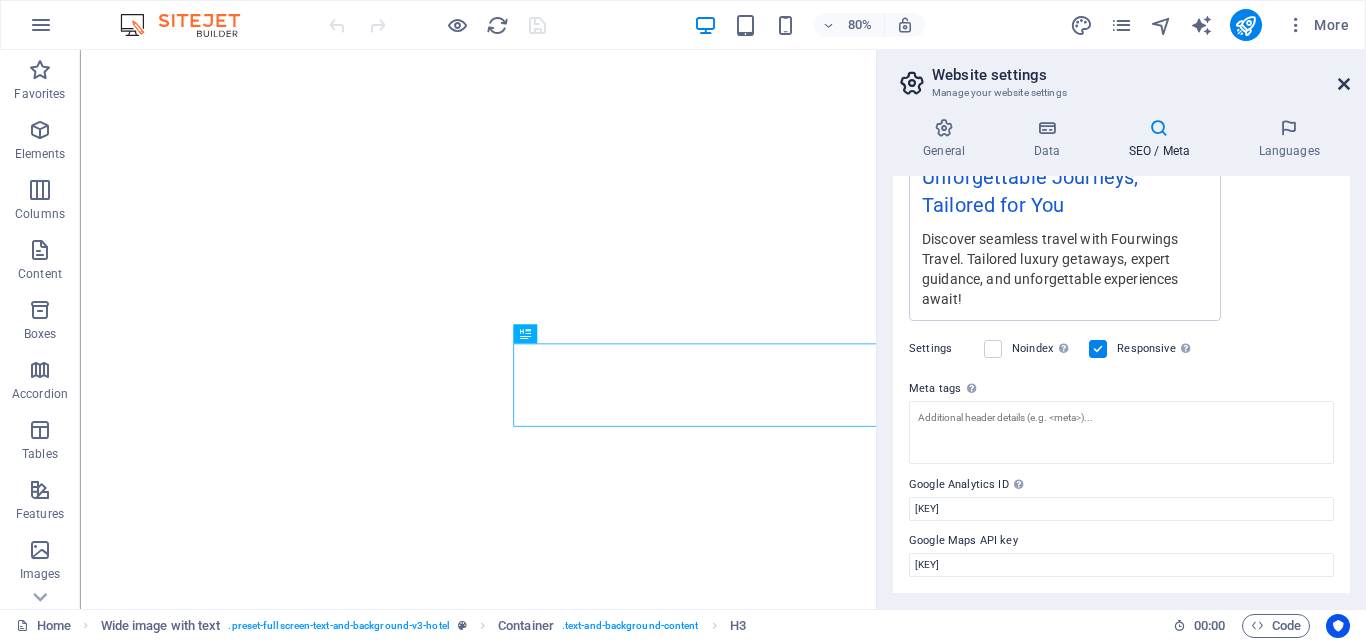click at bounding box center [1344, 84] 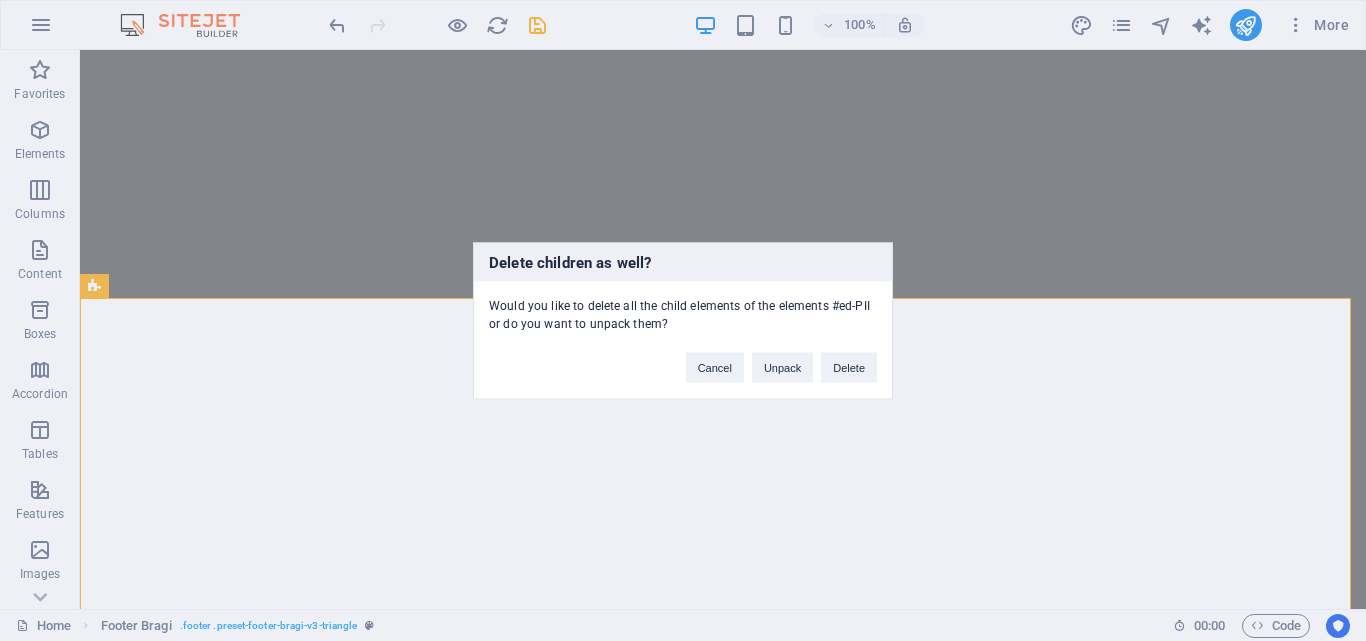 type 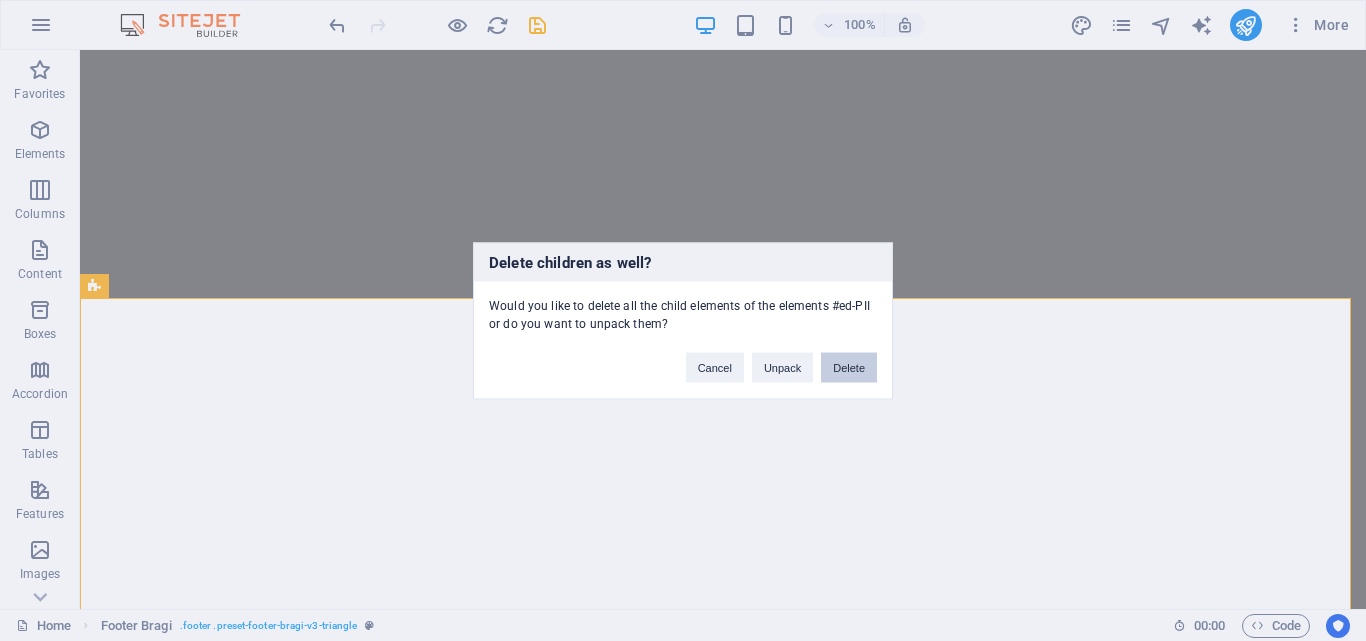 click on "Delete" at bounding box center (849, 367) 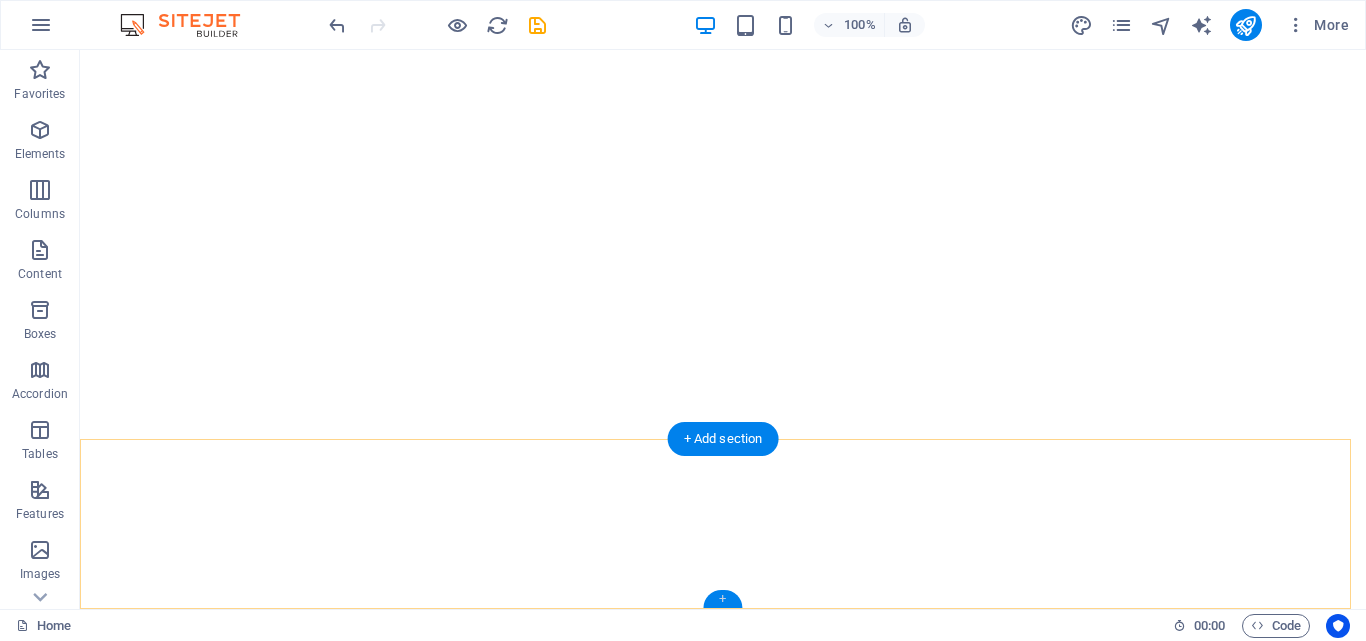 click on "+" at bounding box center (722, 599) 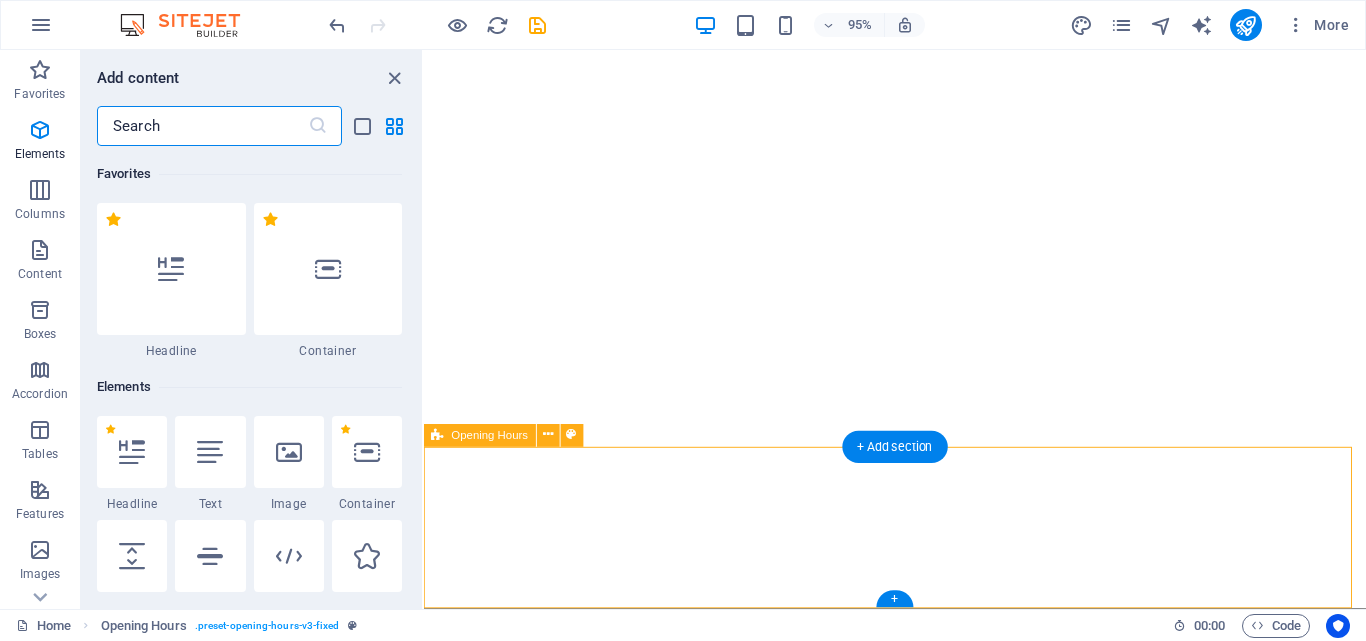 scroll, scrollTop: 3499, scrollLeft: 0, axis: vertical 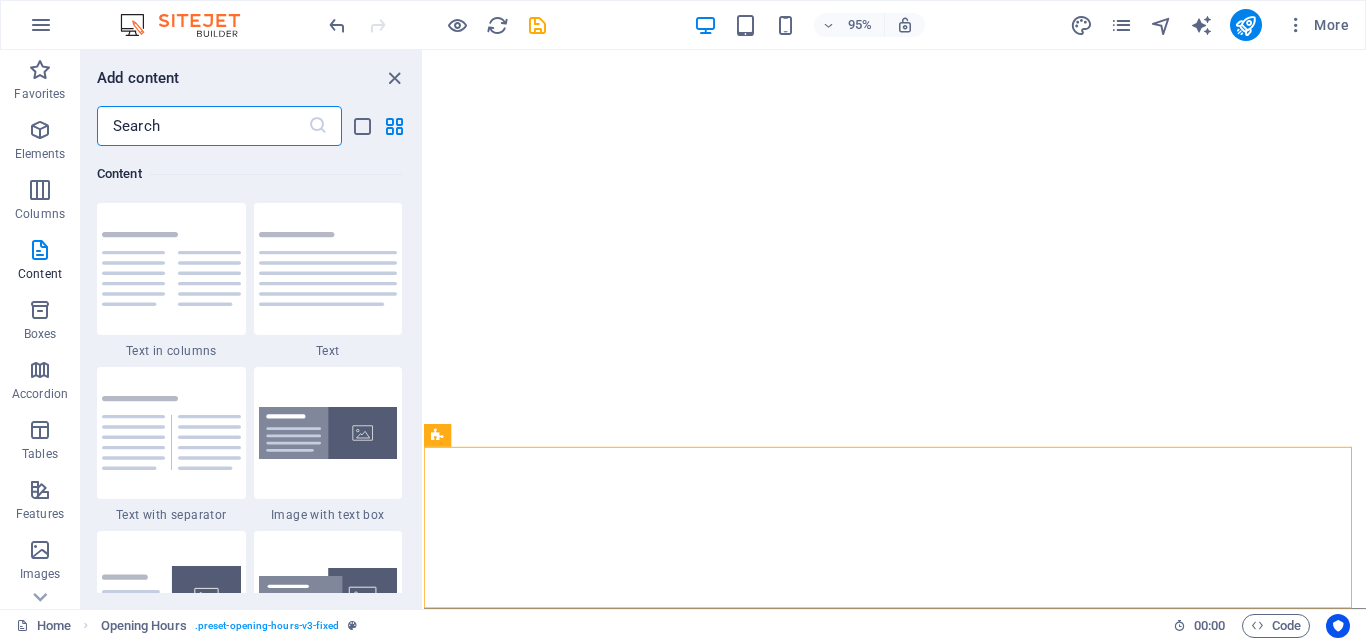 click at bounding box center (202, 126) 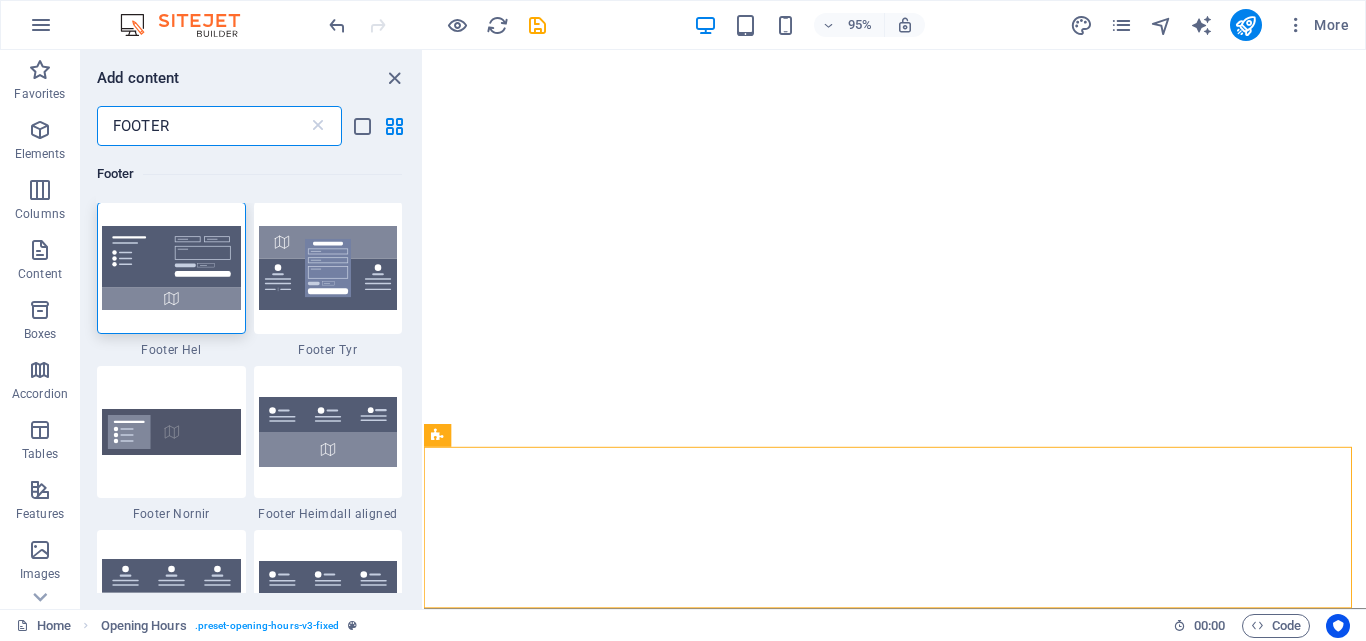 scroll, scrollTop: 0, scrollLeft: 0, axis: both 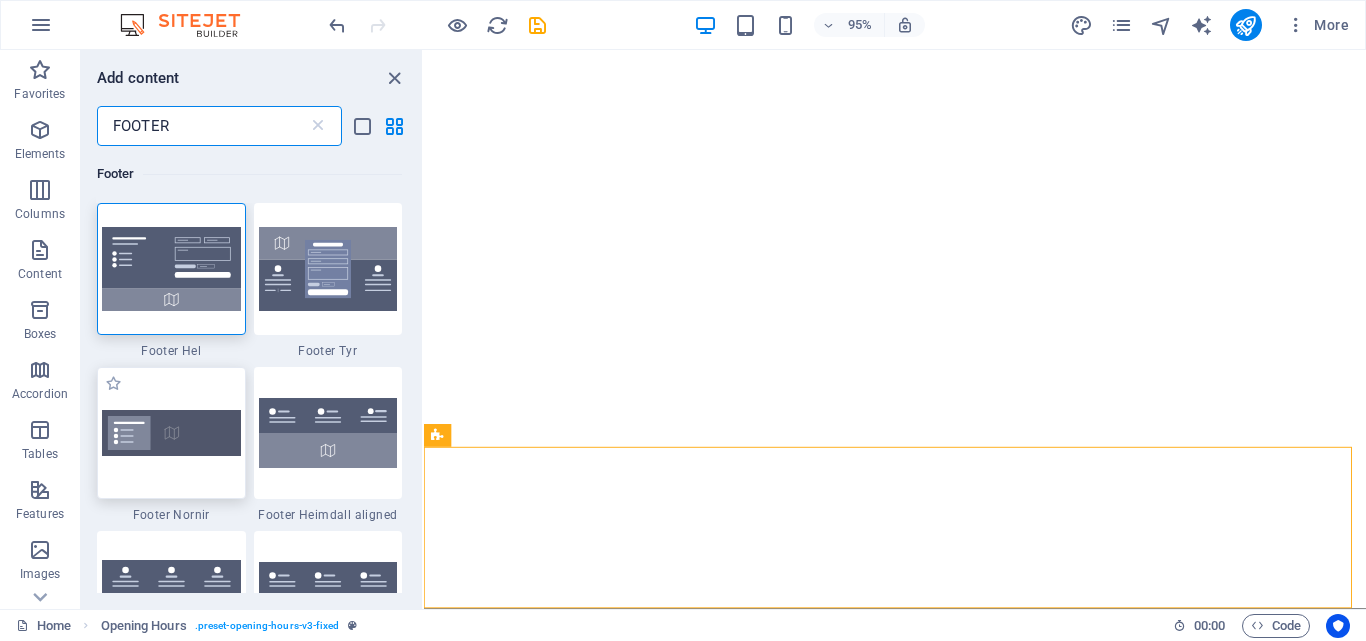type on "FOOTER" 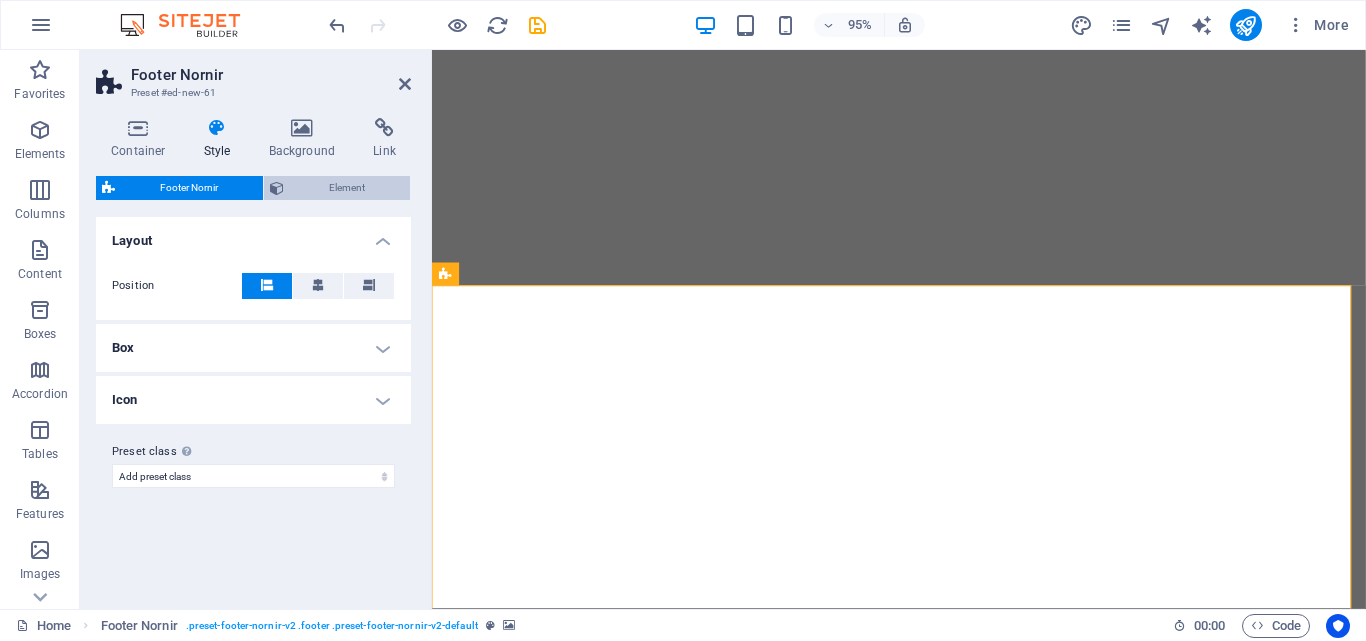 click on "Element" at bounding box center (347, 188) 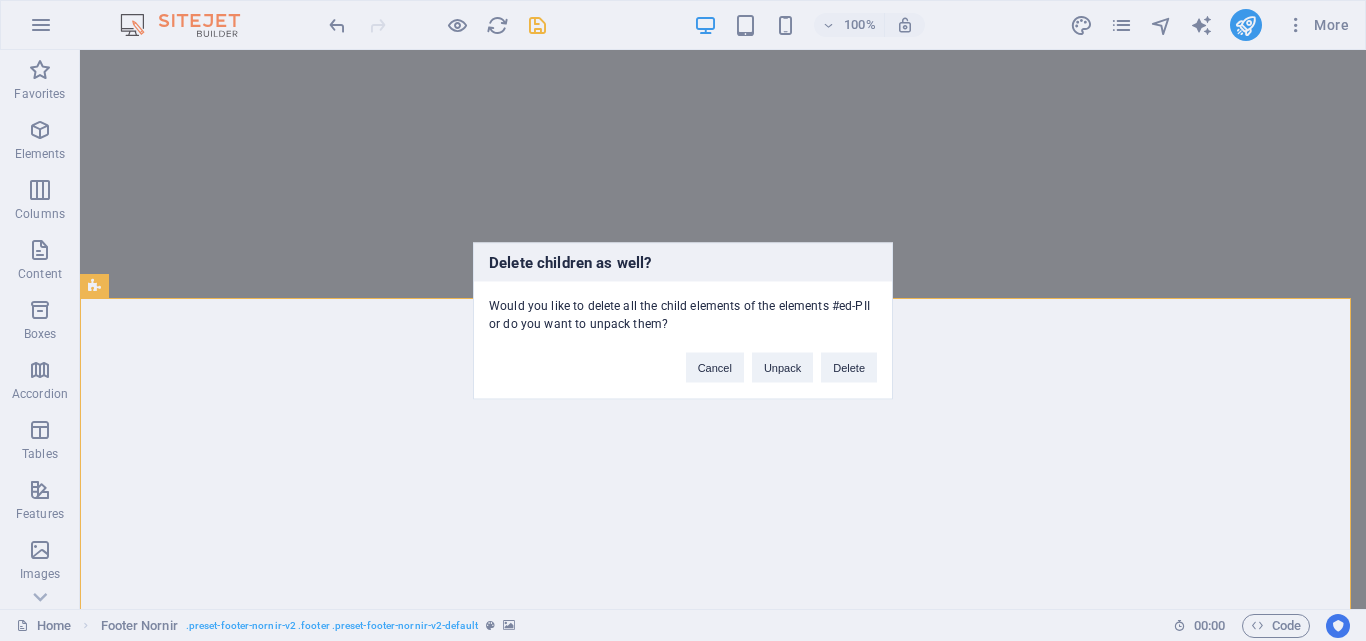 type 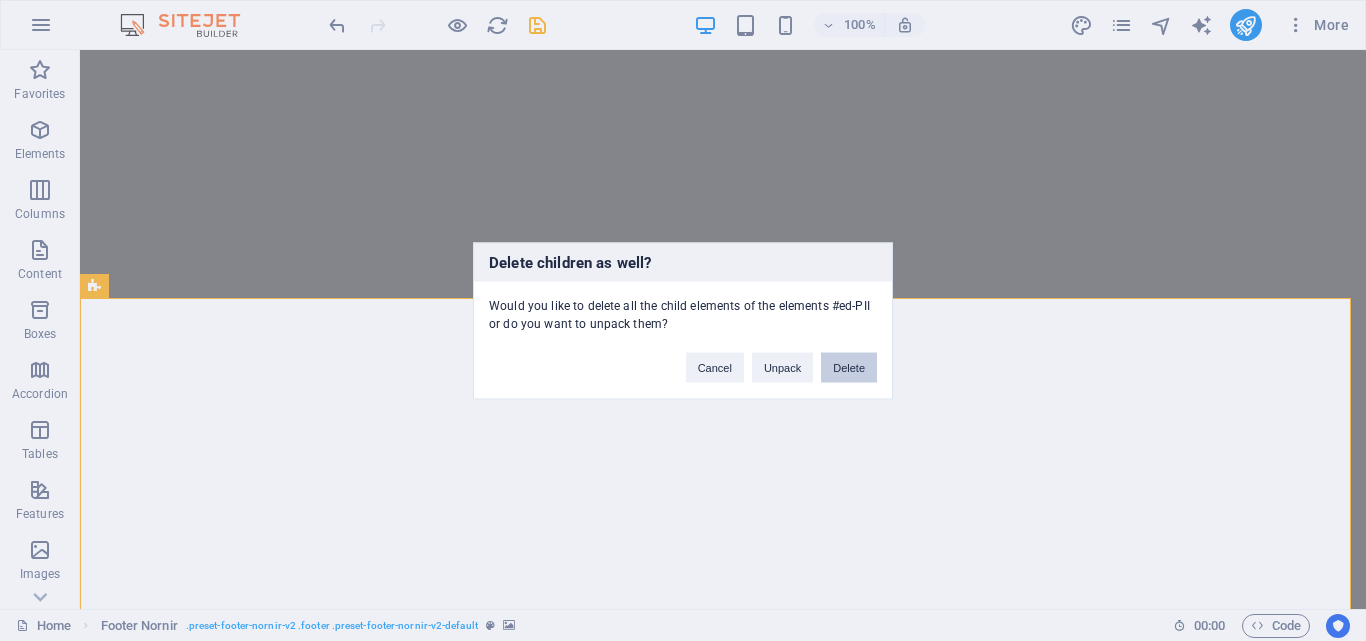 click on "Delete" at bounding box center [849, 367] 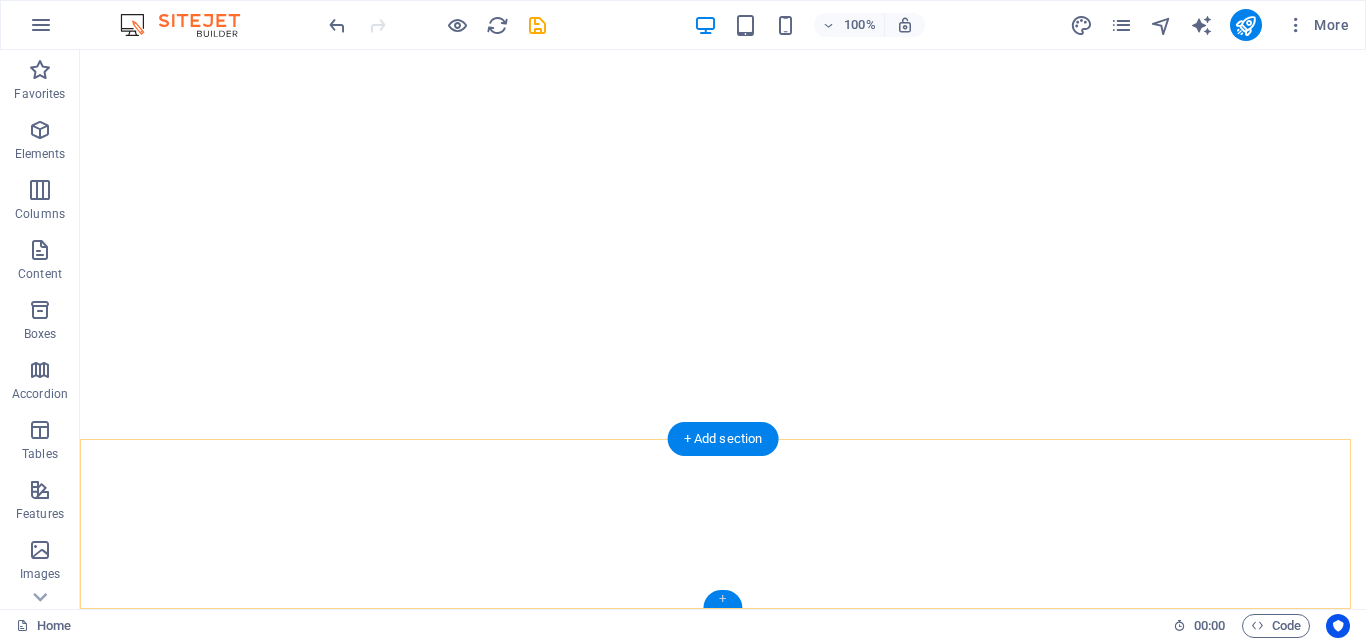 click on "+" at bounding box center (722, 599) 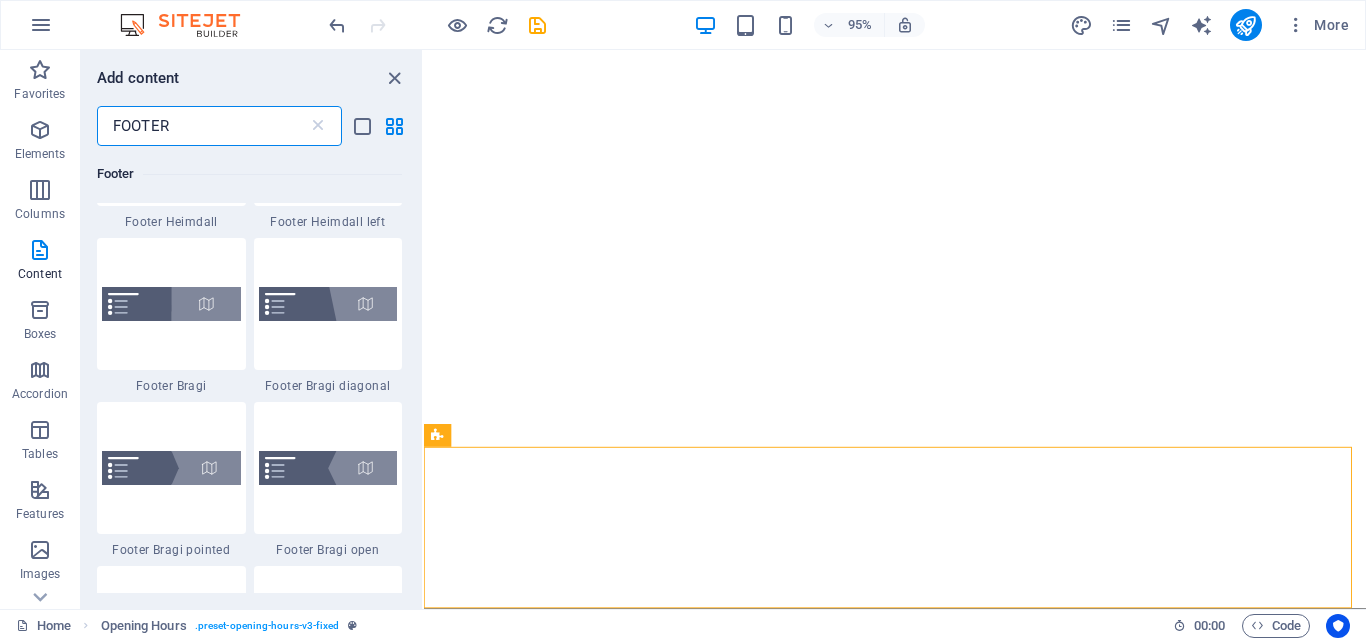 scroll, scrollTop: 464, scrollLeft: 0, axis: vertical 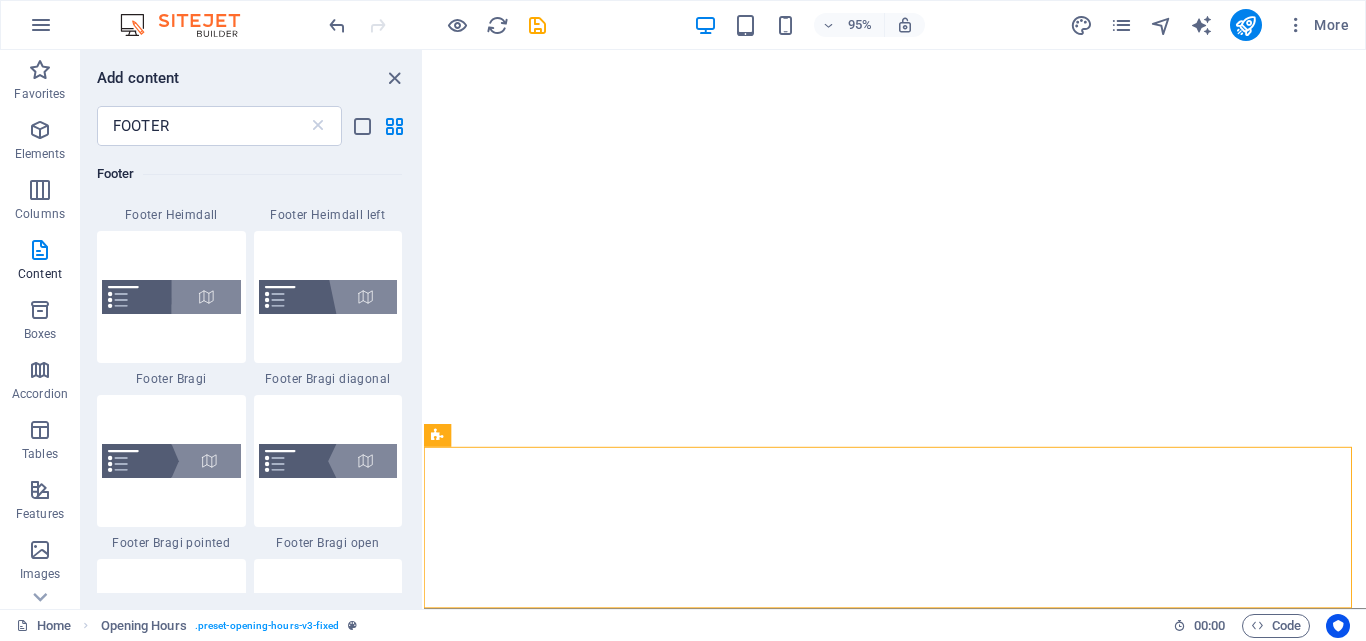 drag, startPoint x: 416, startPoint y: 375, endPoint x: 412, endPoint y: 410, distance: 35.22783 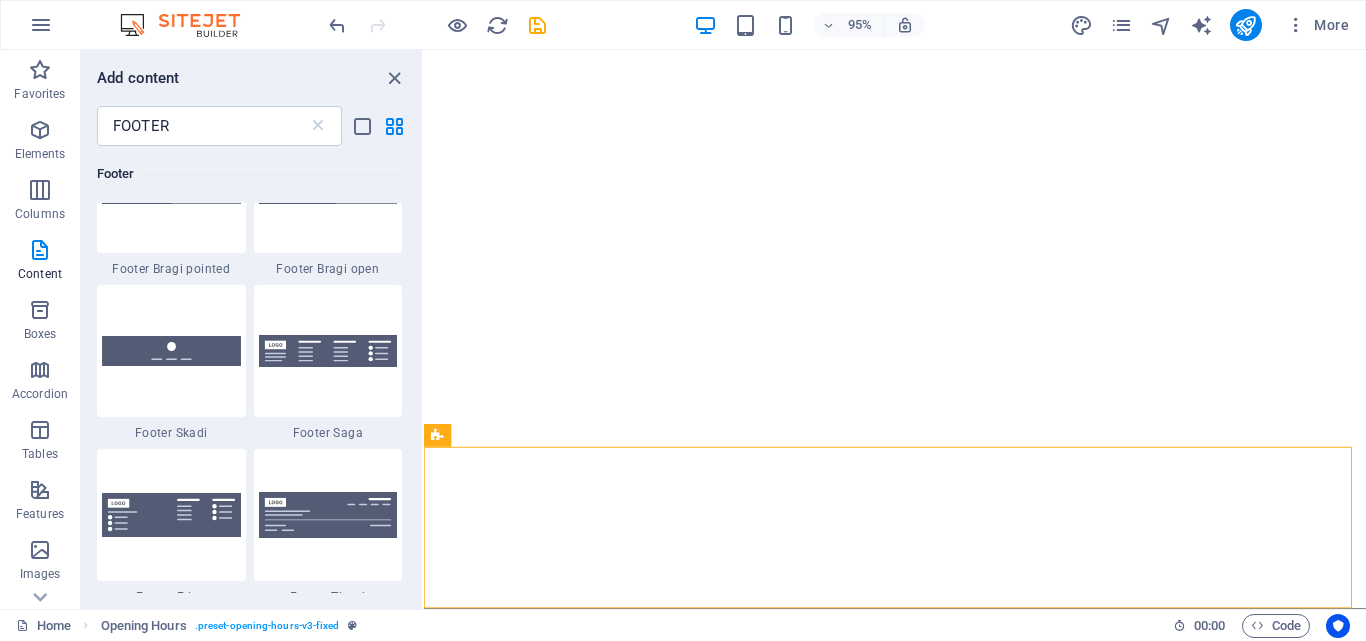 scroll, scrollTop: 769, scrollLeft: 0, axis: vertical 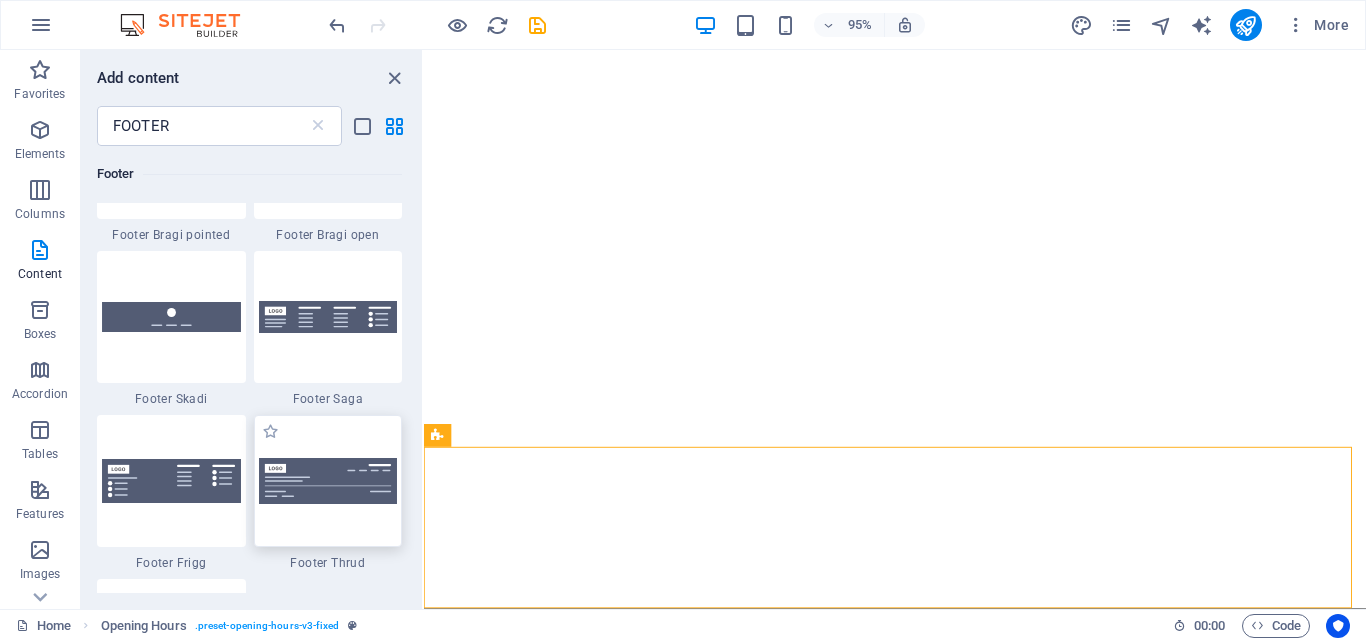 click at bounding box center [328, 480] 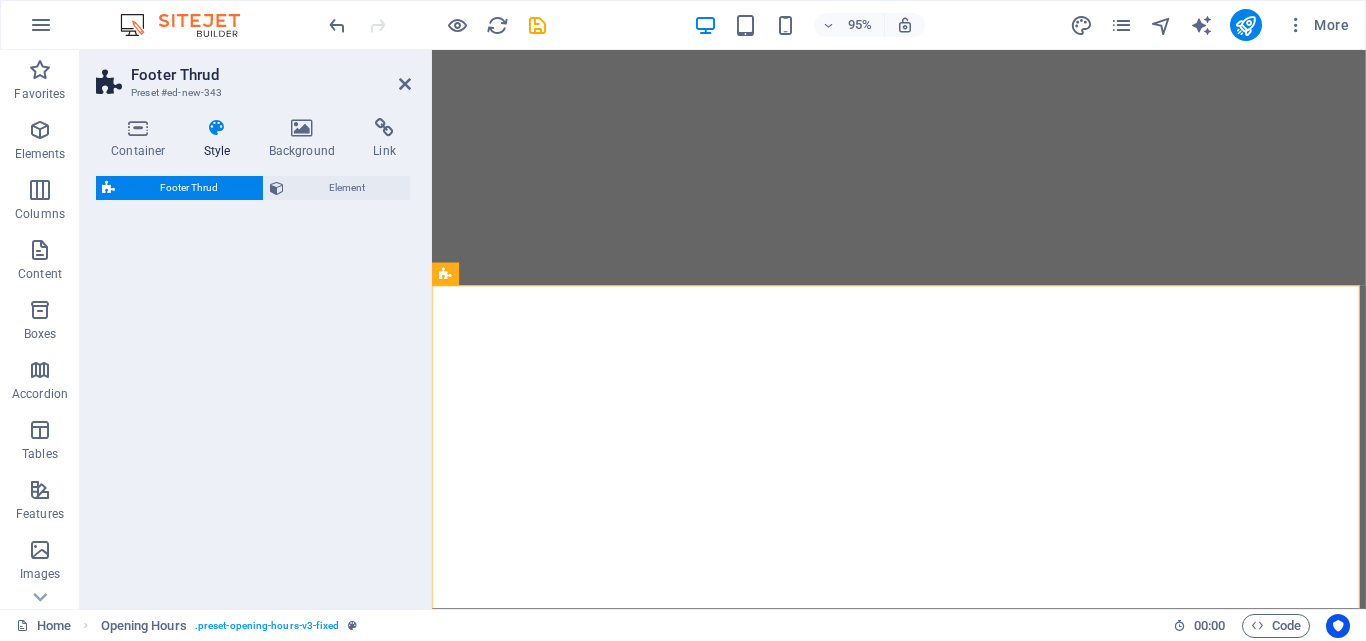 select on "rem" 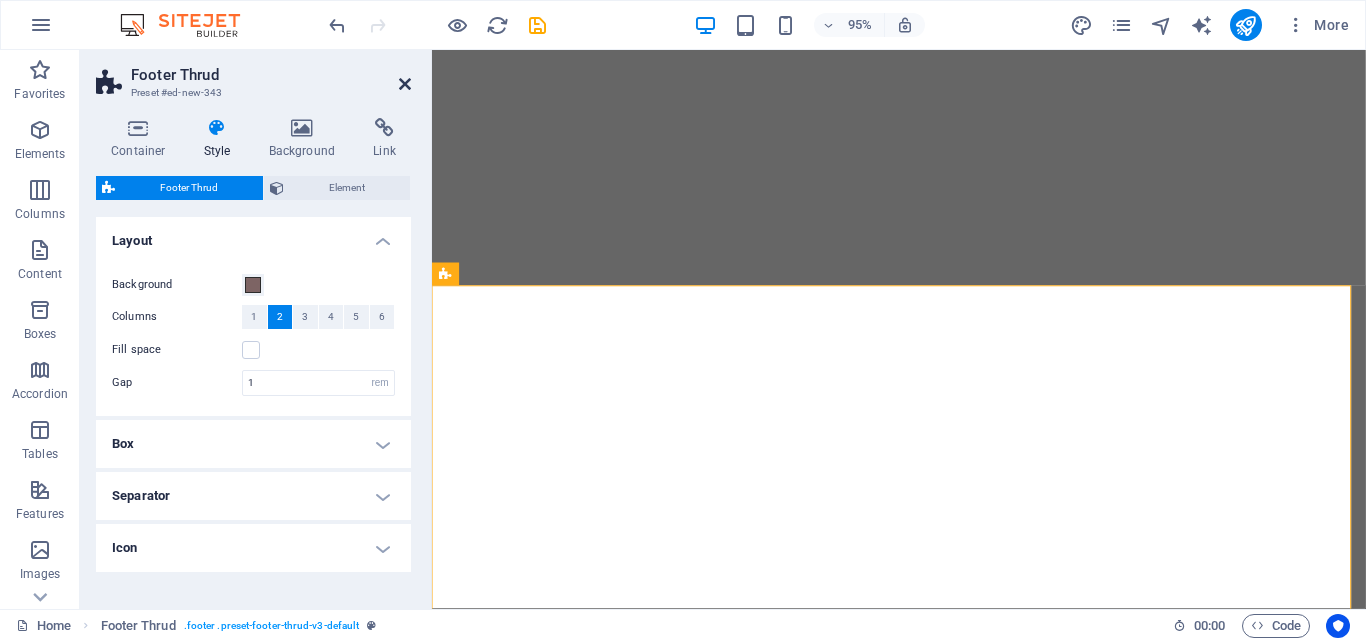 click at bounding box center (405, 84) 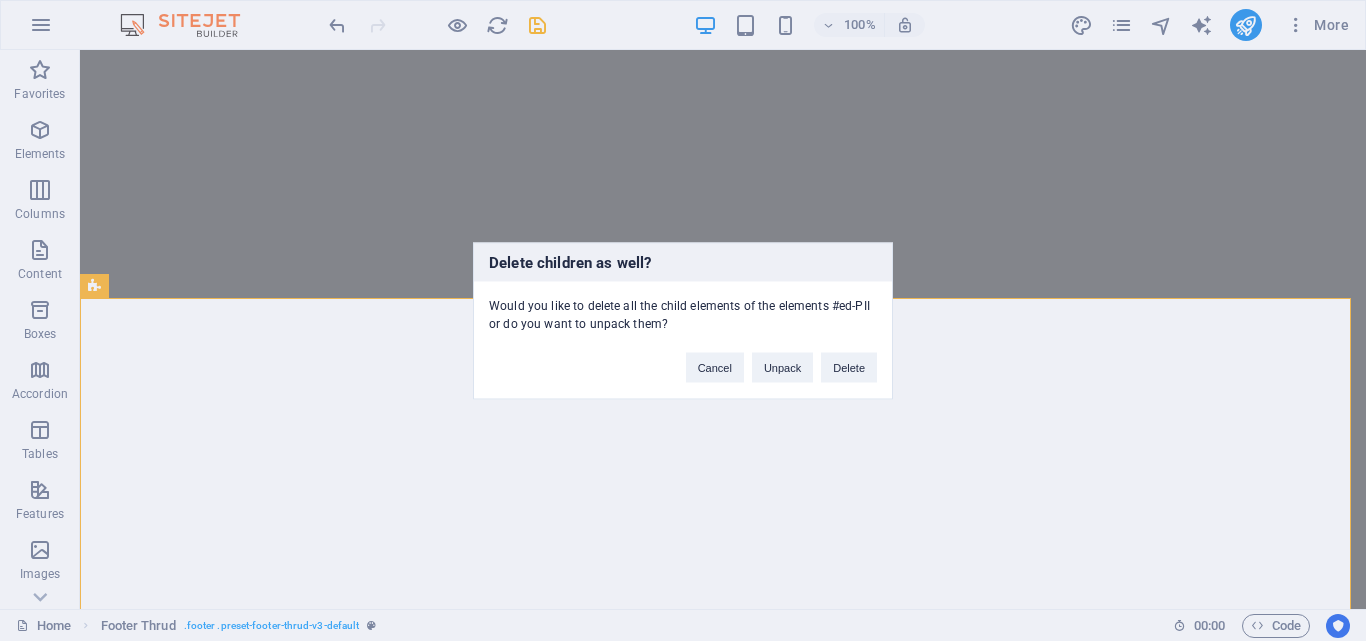 type 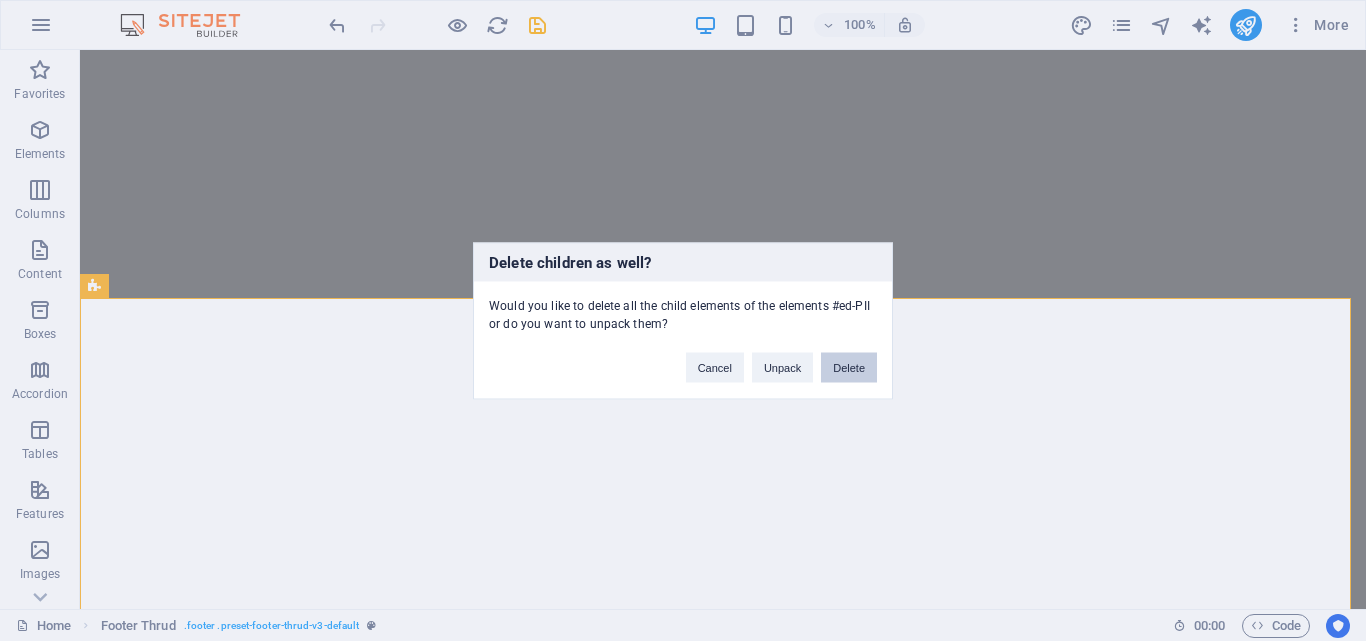click on "Delete" at bounding box center (849, 367) 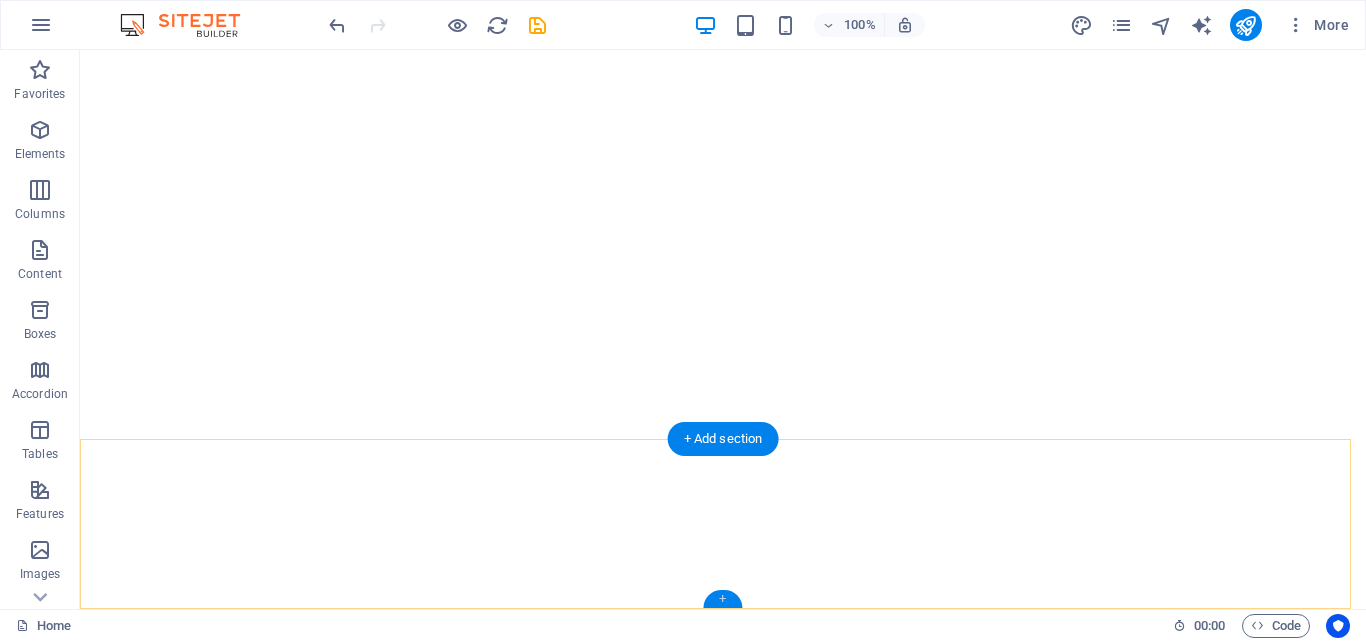 click on "+" at bounding box center (722, 599) 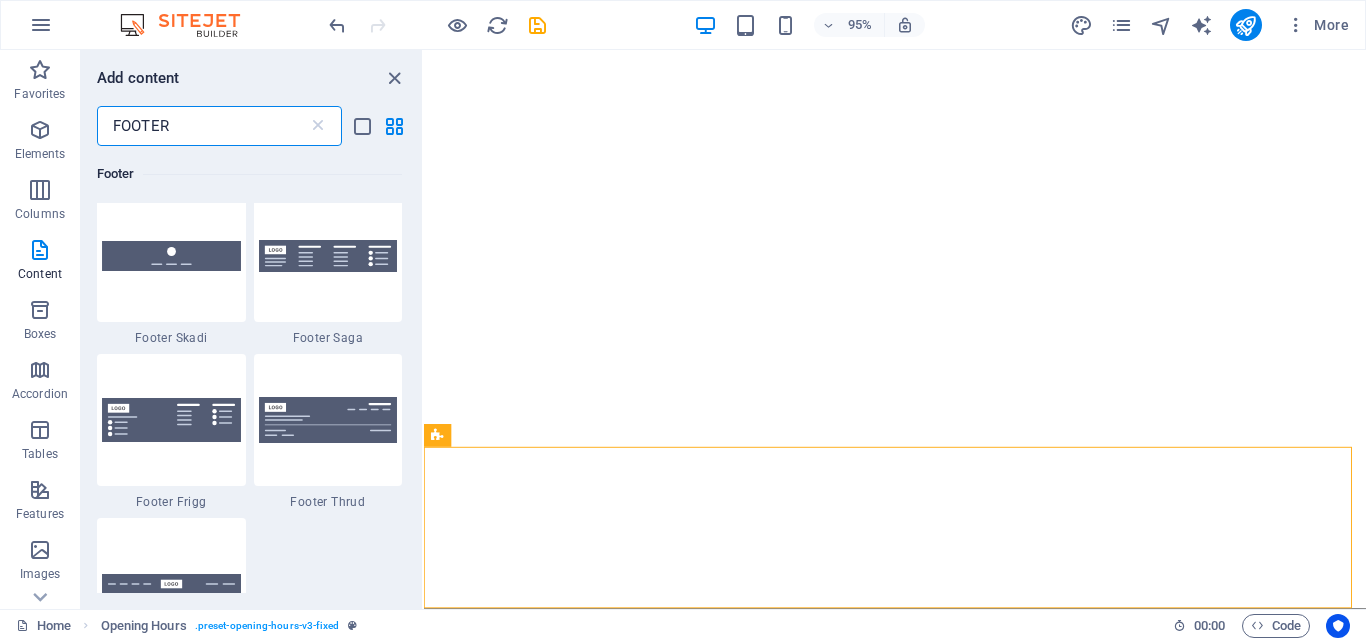 scroll, scrollTop: 829, scrollLeft: 0, axis: vertical 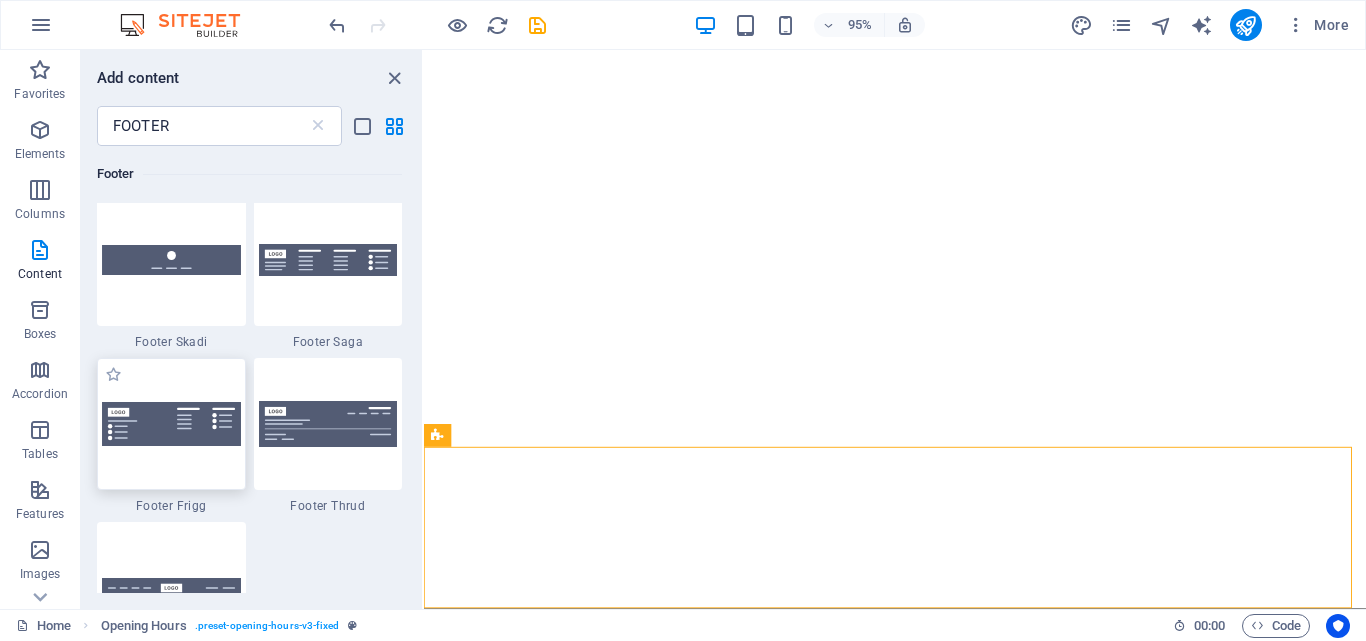 click at bounding box center (171, 424) 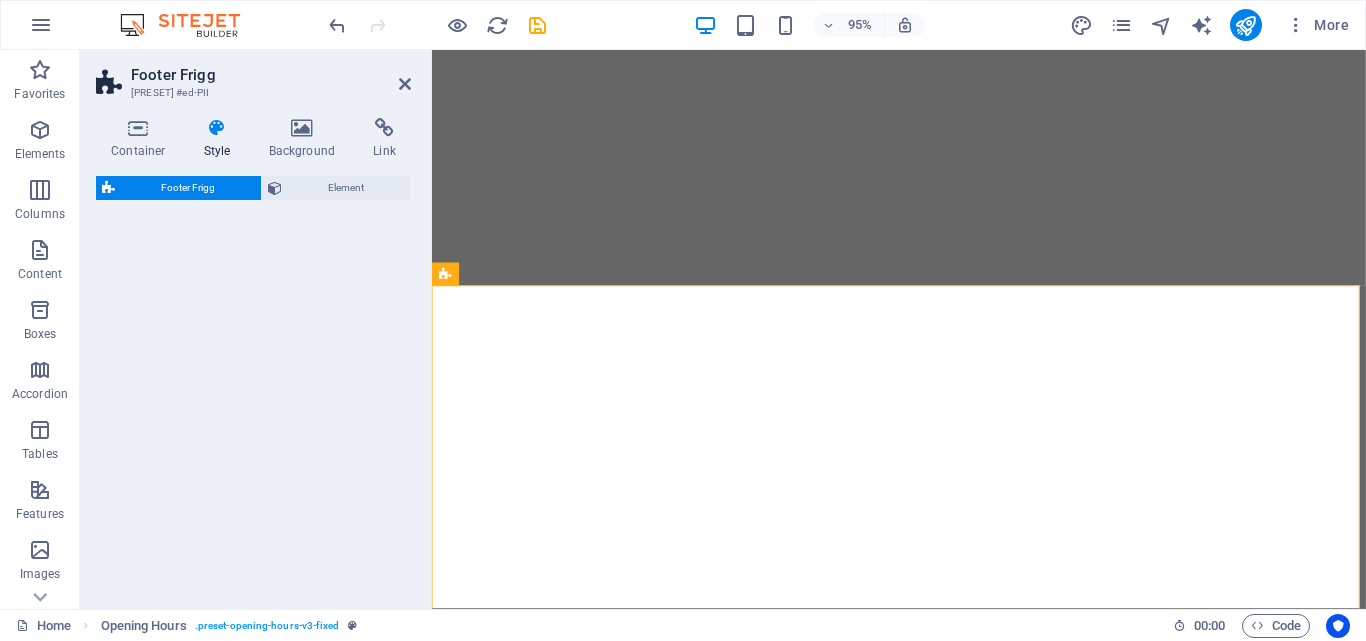 select on "rem" 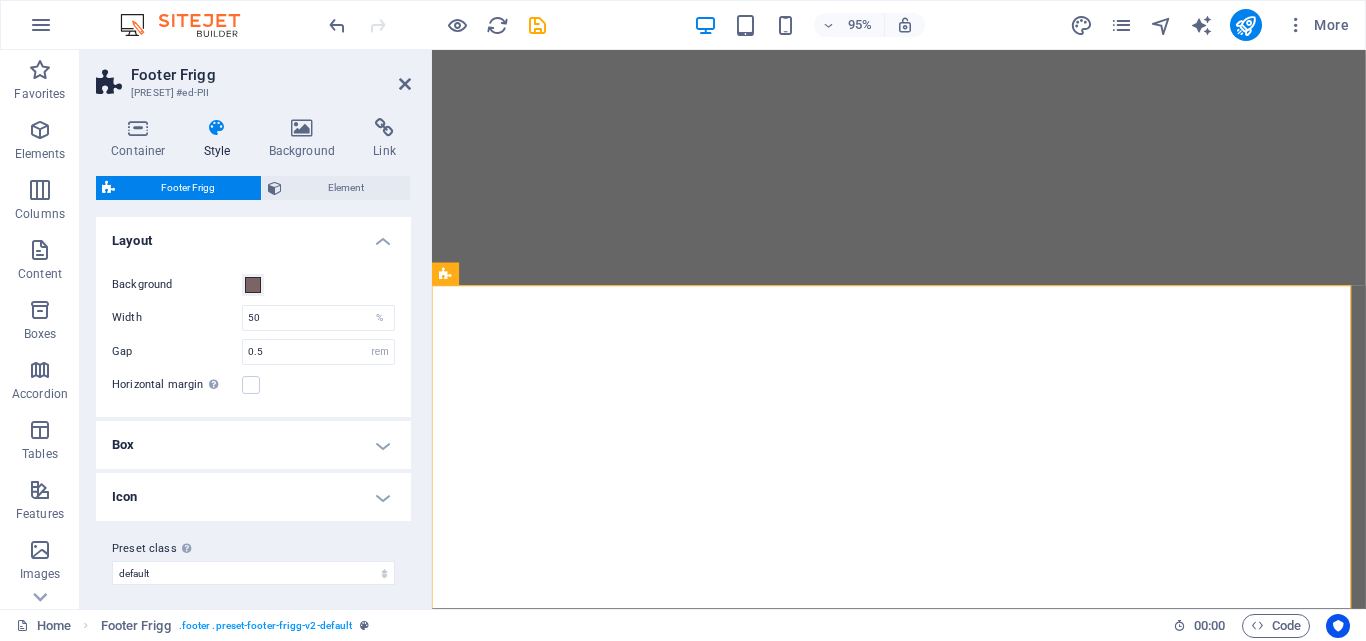 click on "Box" at bounding box center (253, 445) 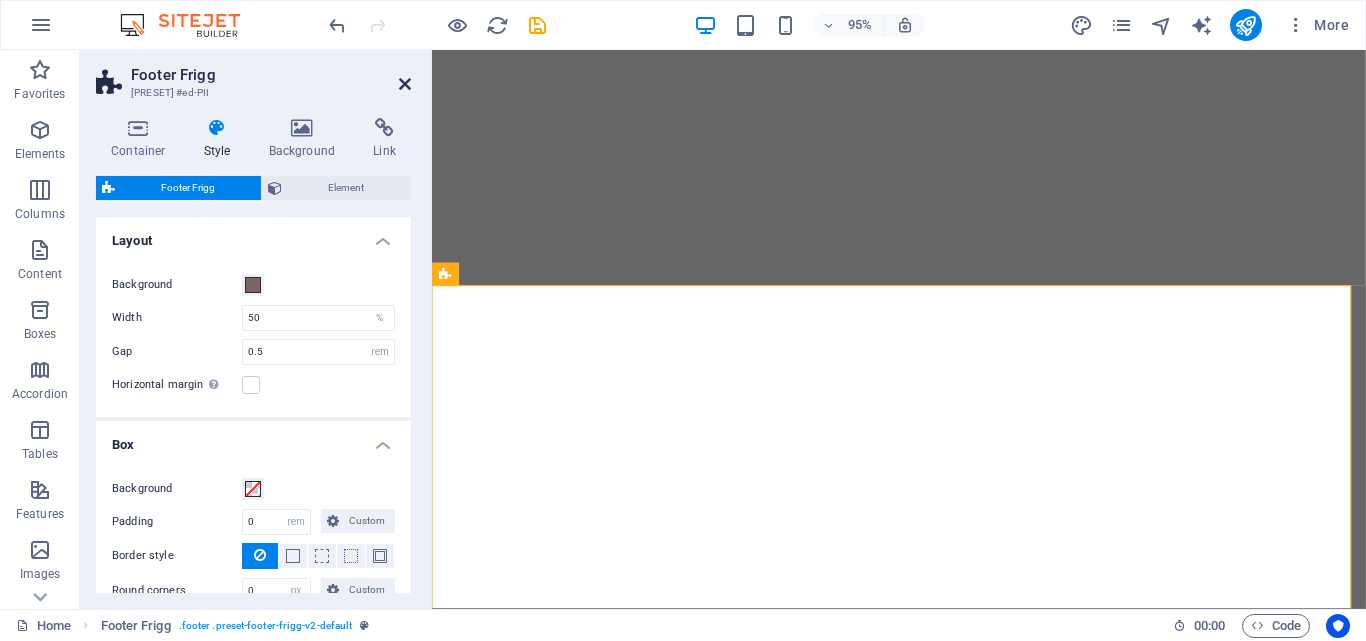 click at bounding box center [405, 84] 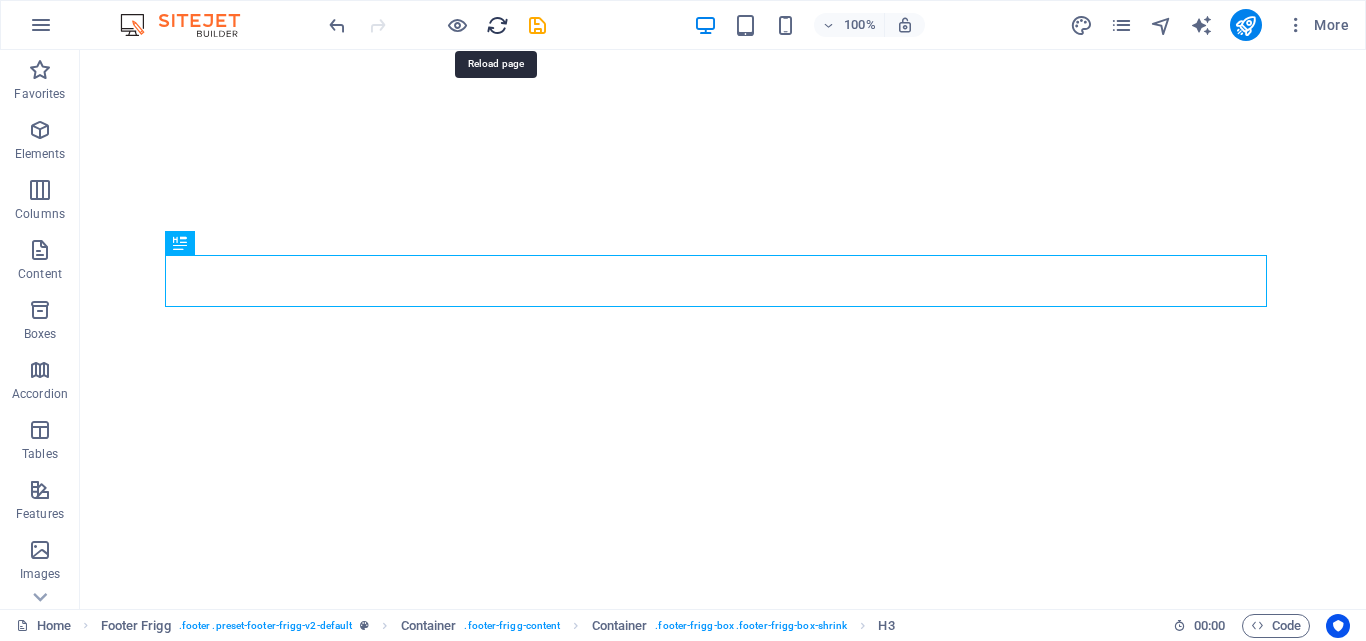 click at bounding box center (497, 25) 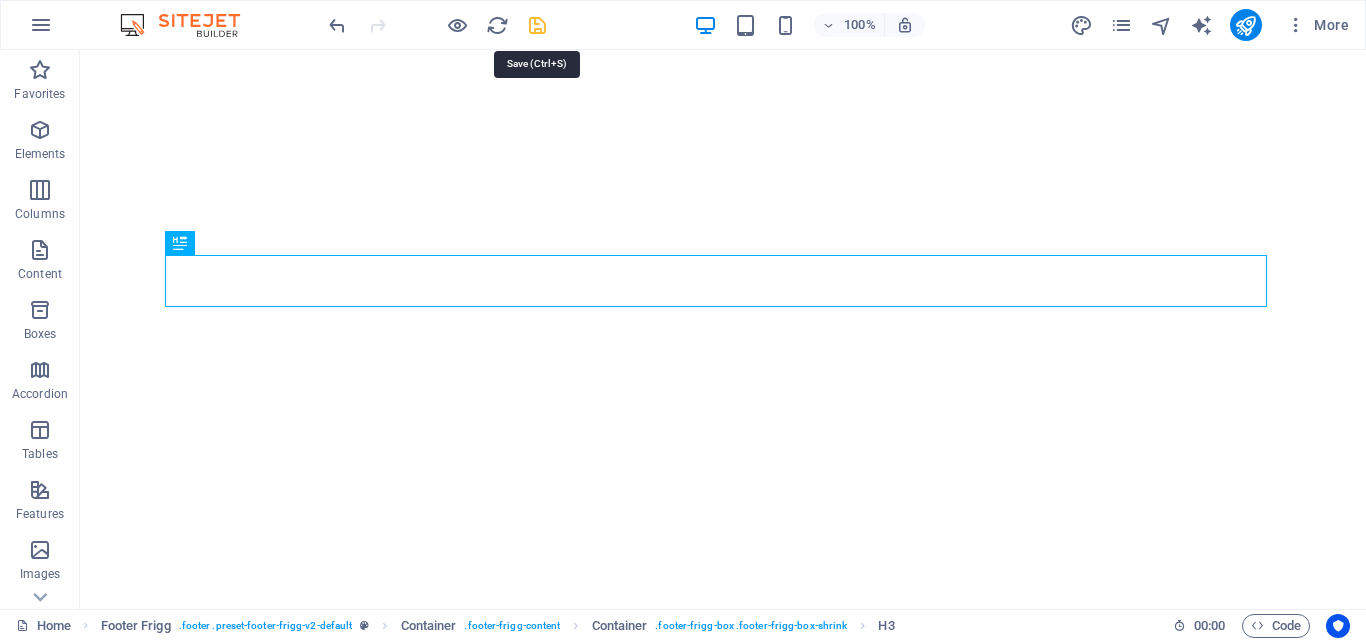 click at bounding box center [537, 25] 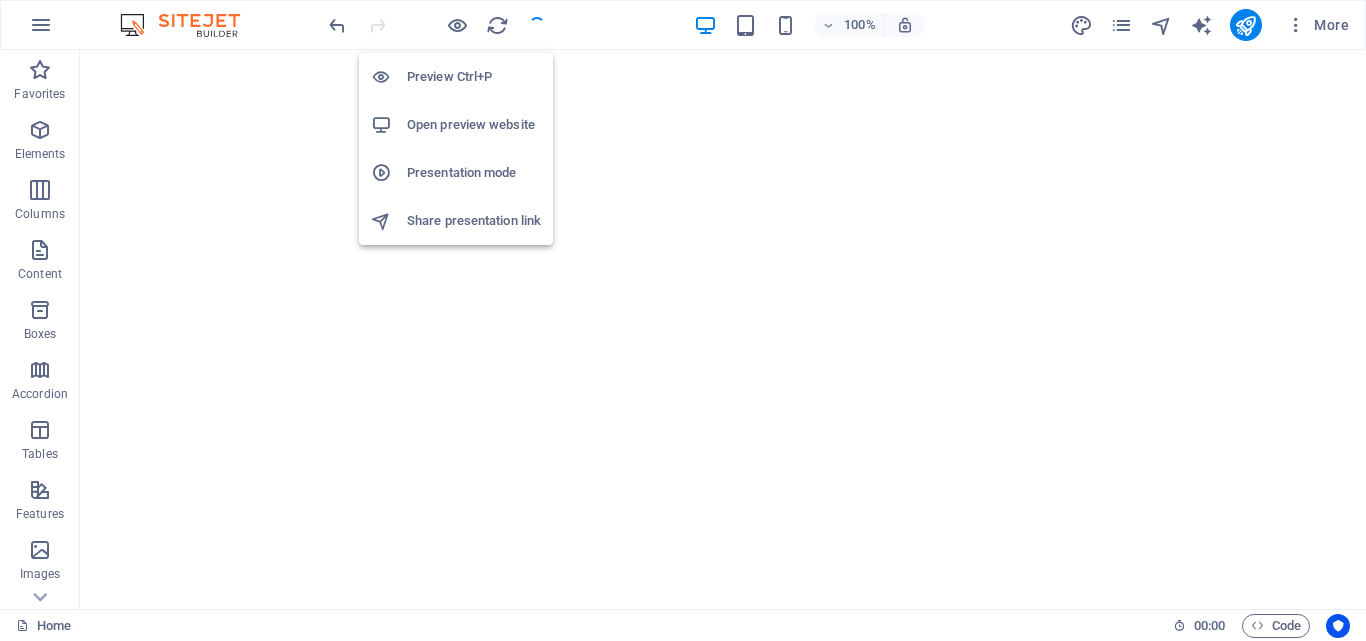 click on "Open preview website" at bounding box center (474, 125) 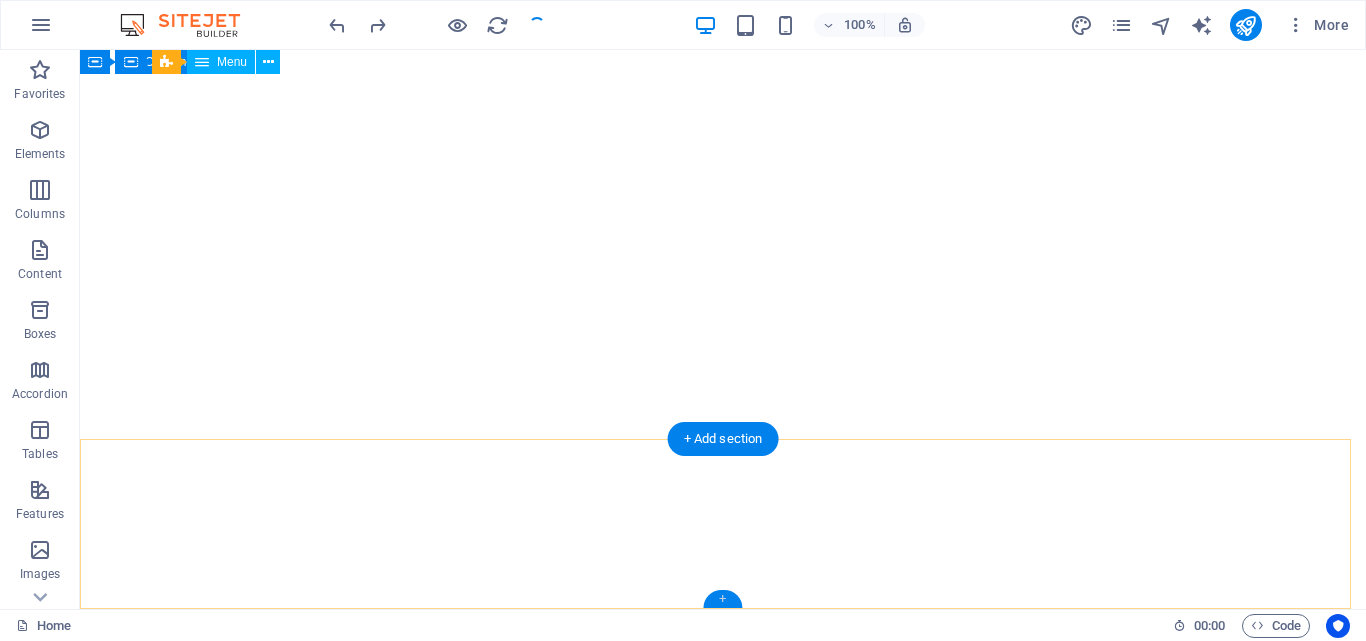 click on "+" at bounding box center (722, 599) 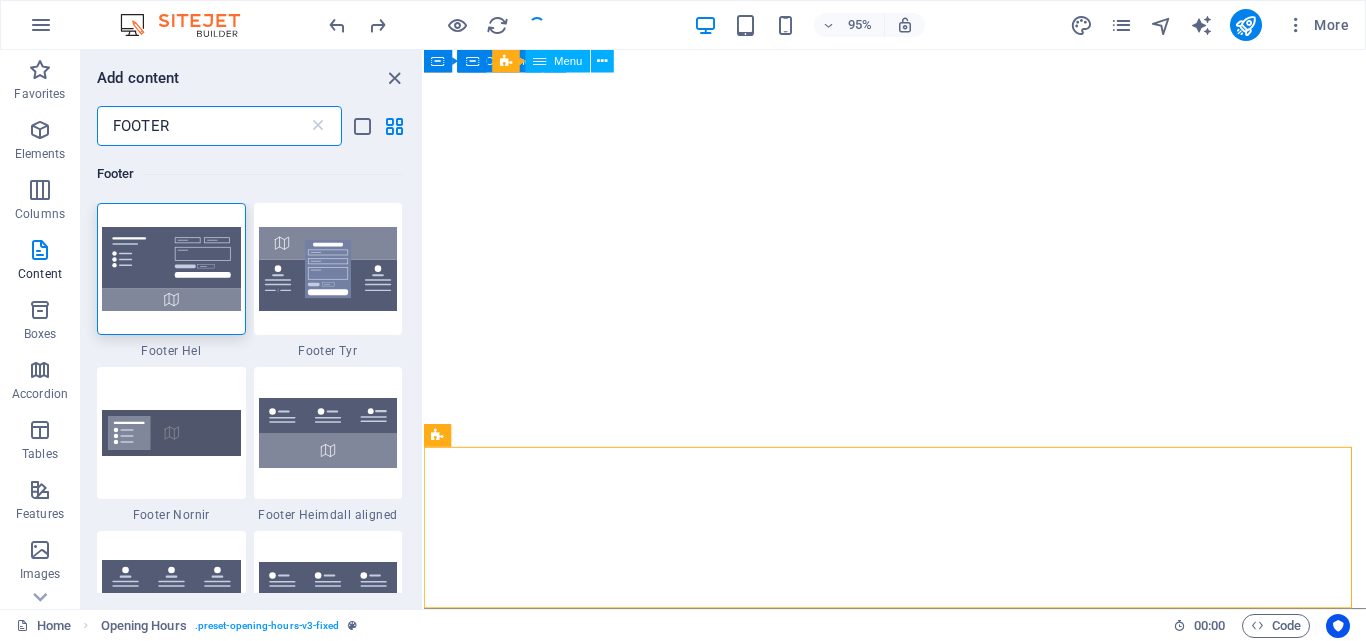 click on "FOOTER" at bounding box center [202, 126] 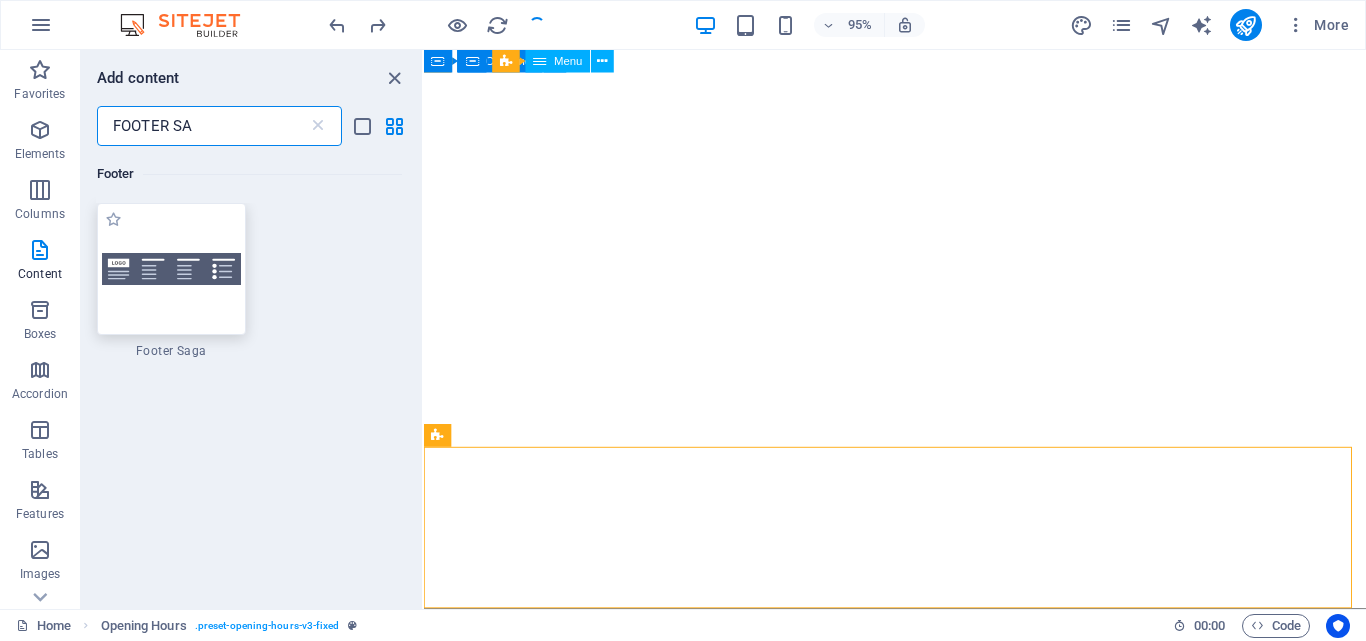 type on "FOOTER SA" 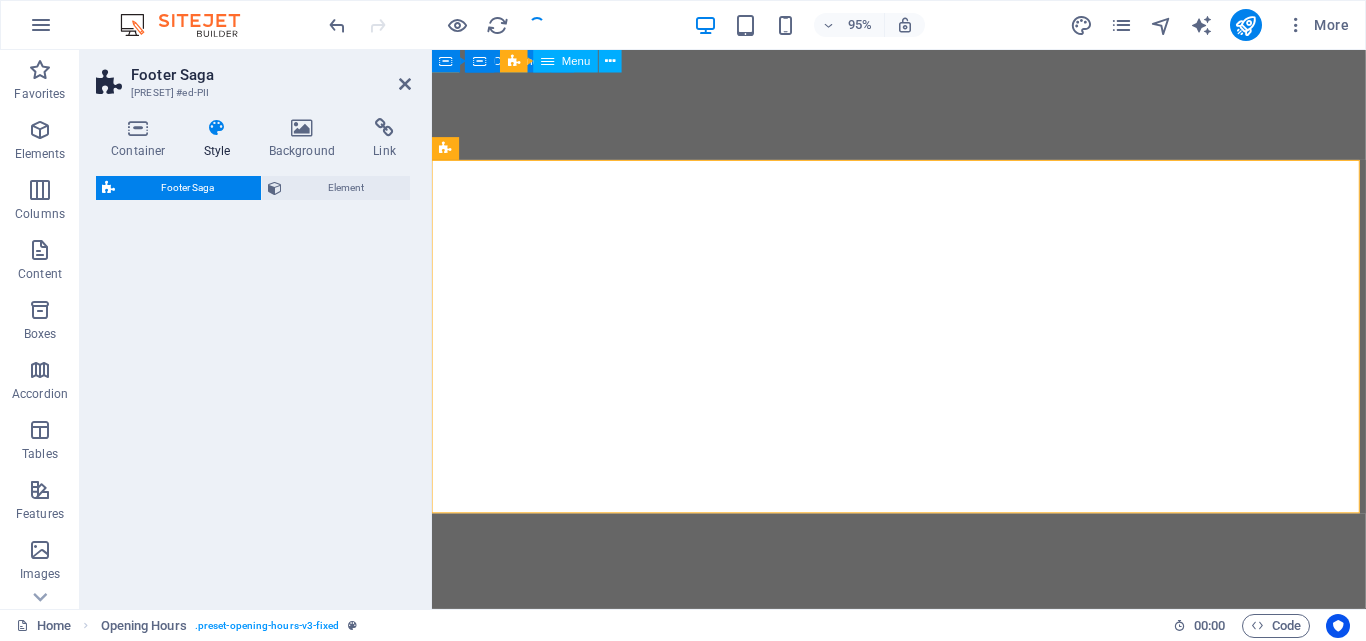 select on "rem" 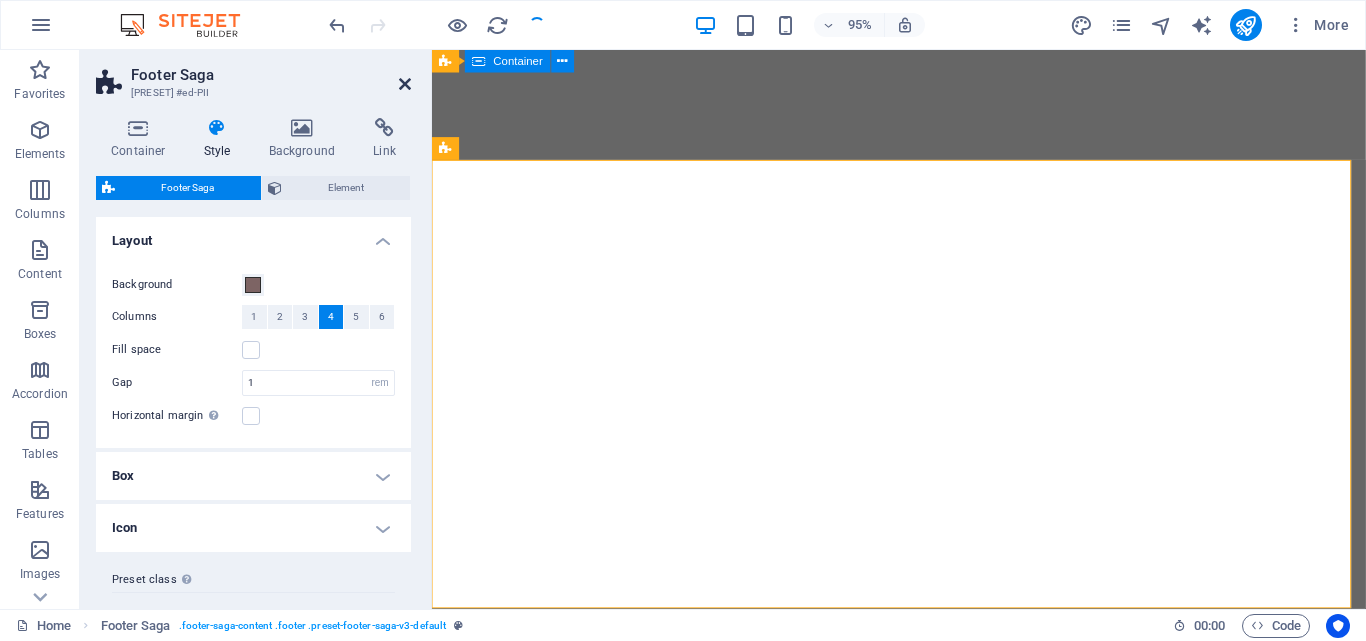 click at bounding box center (405, 84) 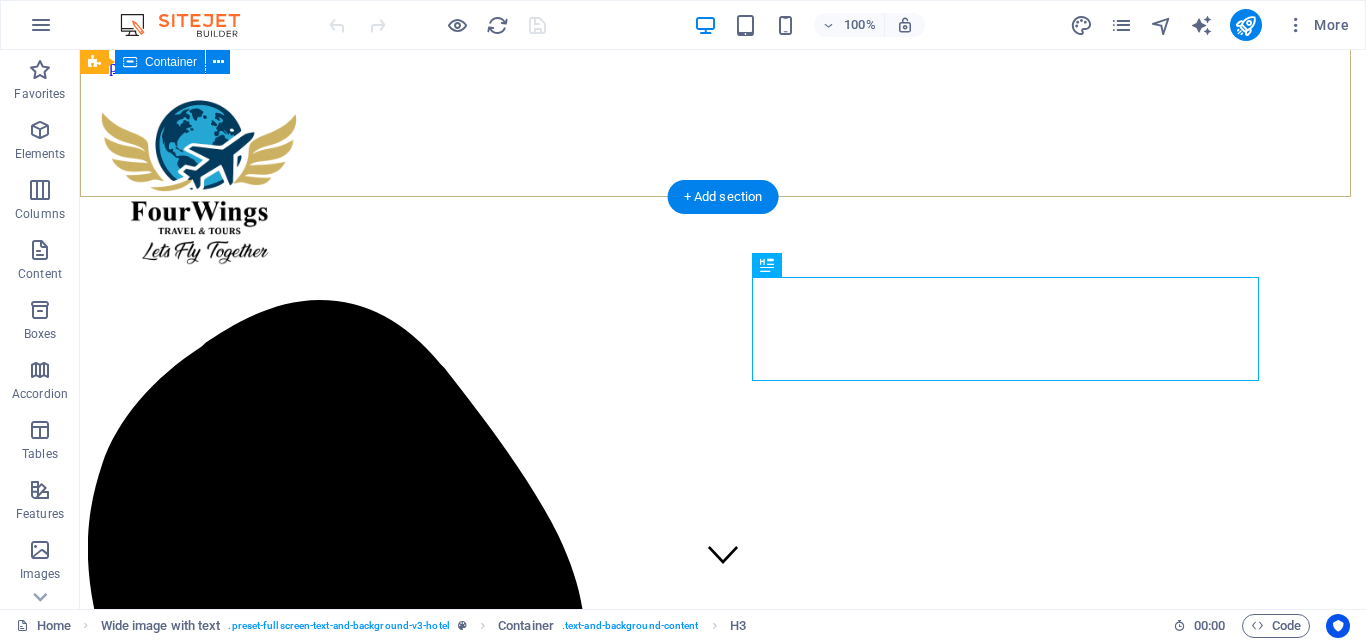 scroll, scrollTop: 664, scrollLeft: 0, axis: vertical 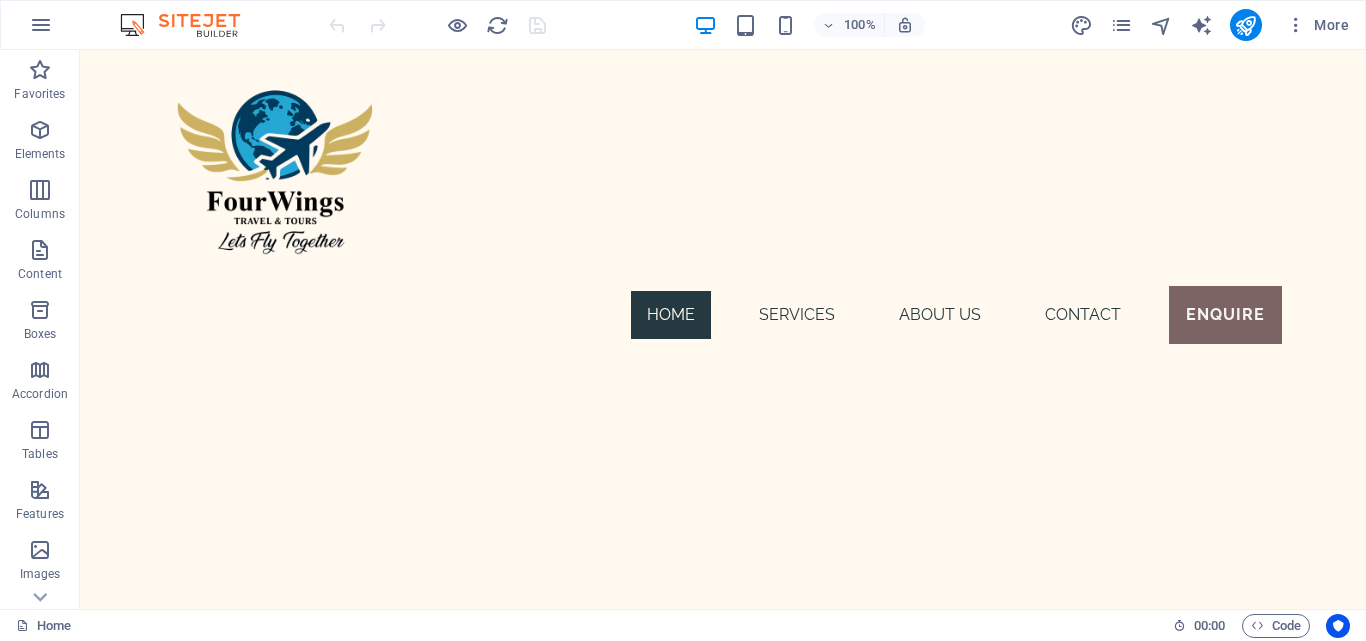 drag, startPoint x: 1358, startPoint y: 541, endPoint x: 1419, endPoint y: 85, distance: 460.06195 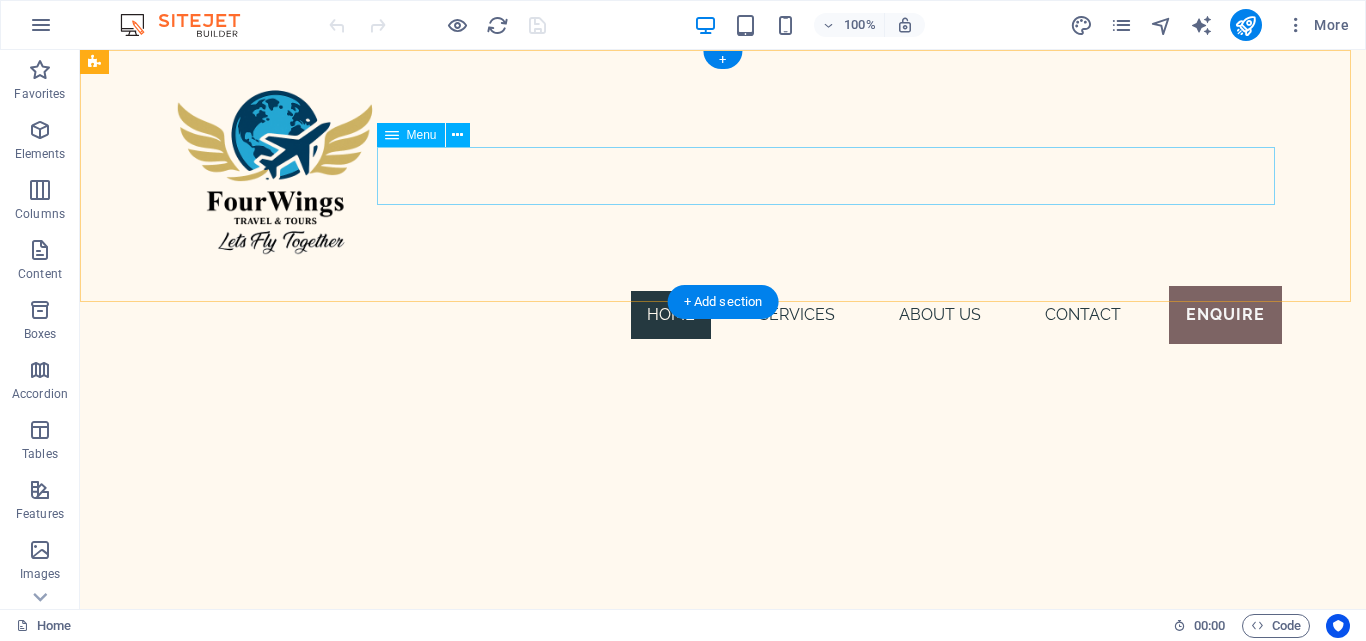 click on "Home SERVICES ABOUT US Contact ENQUIRE" at bounding box center (723, 315) 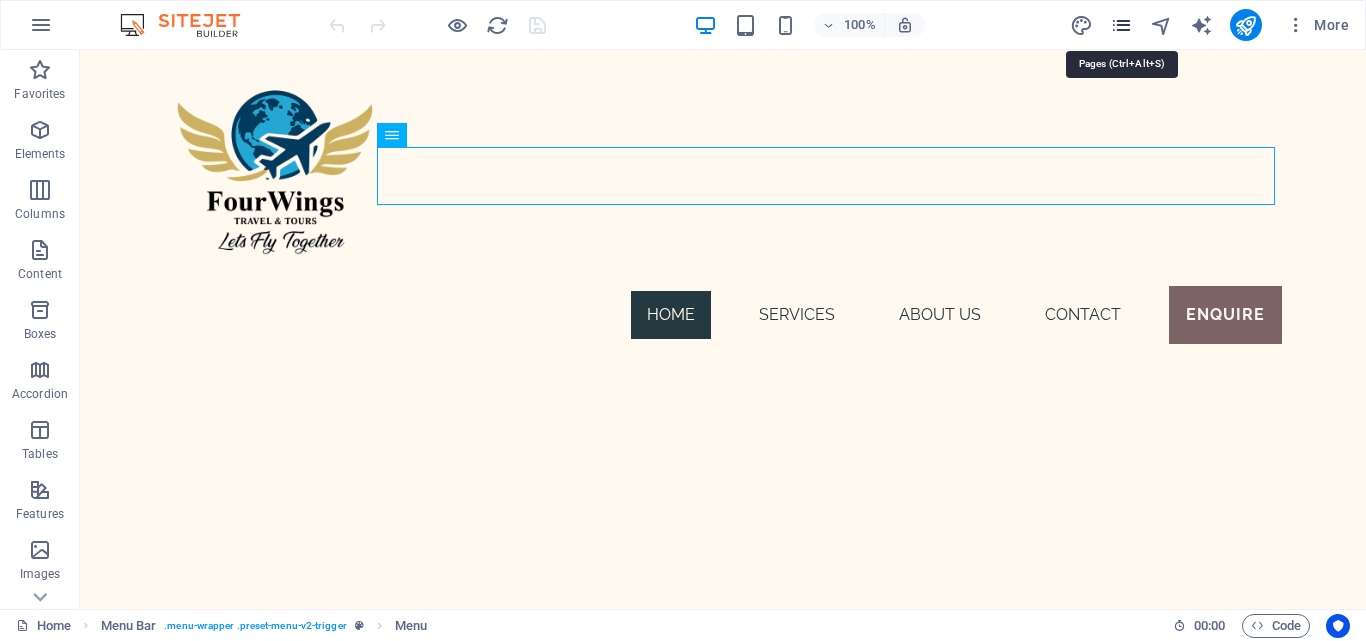 click at bounding box center (1121, 25) 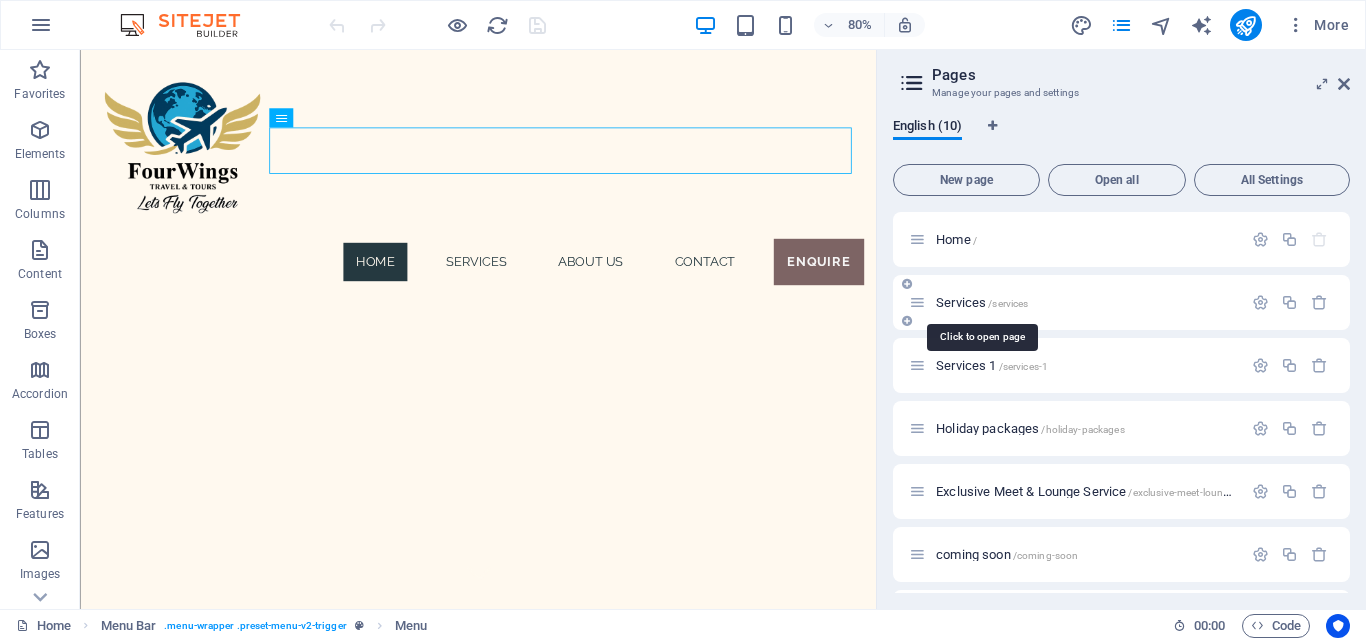 click on "Services /services" at bounding box center (982, 302) 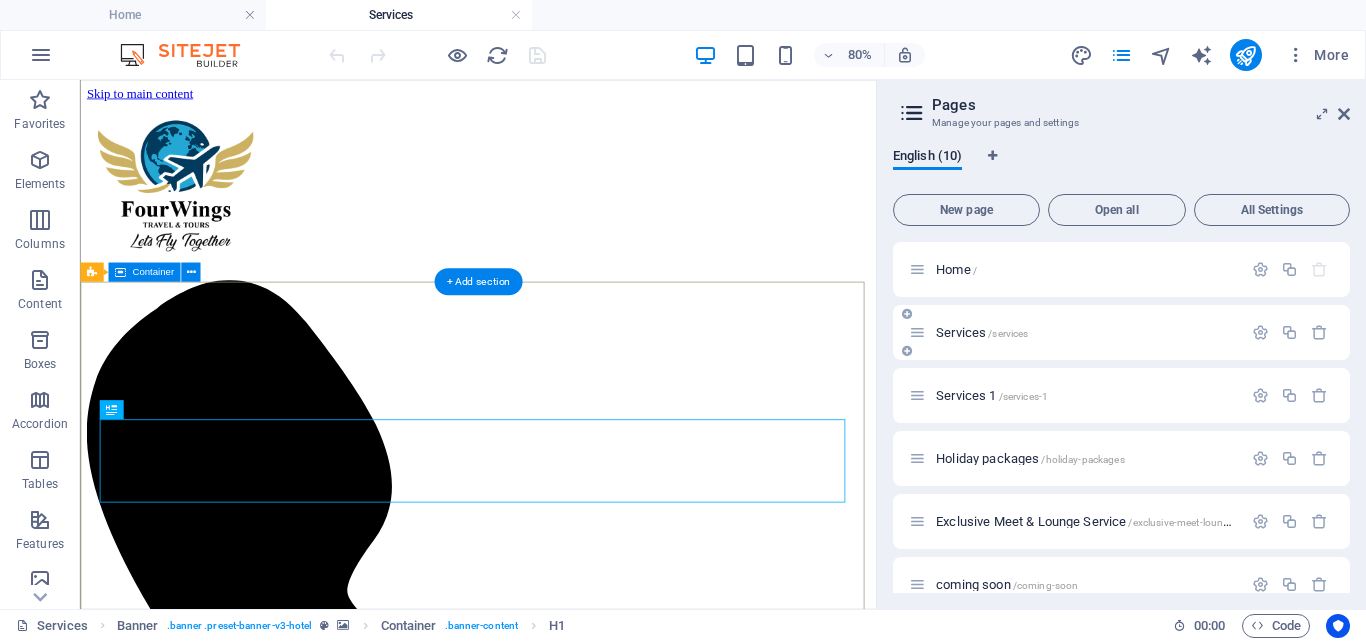 scroll, scrollTop: 0, scrollLeft: 0, axis: both 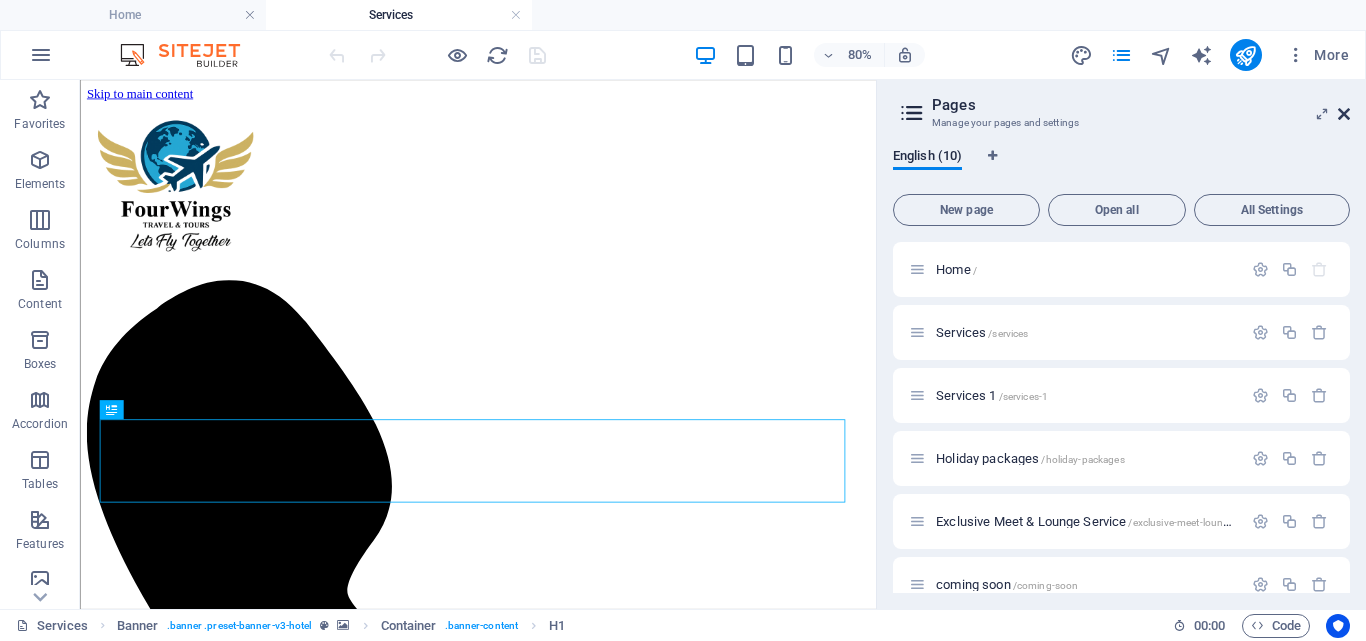 click at bounding box center (1344, 114) 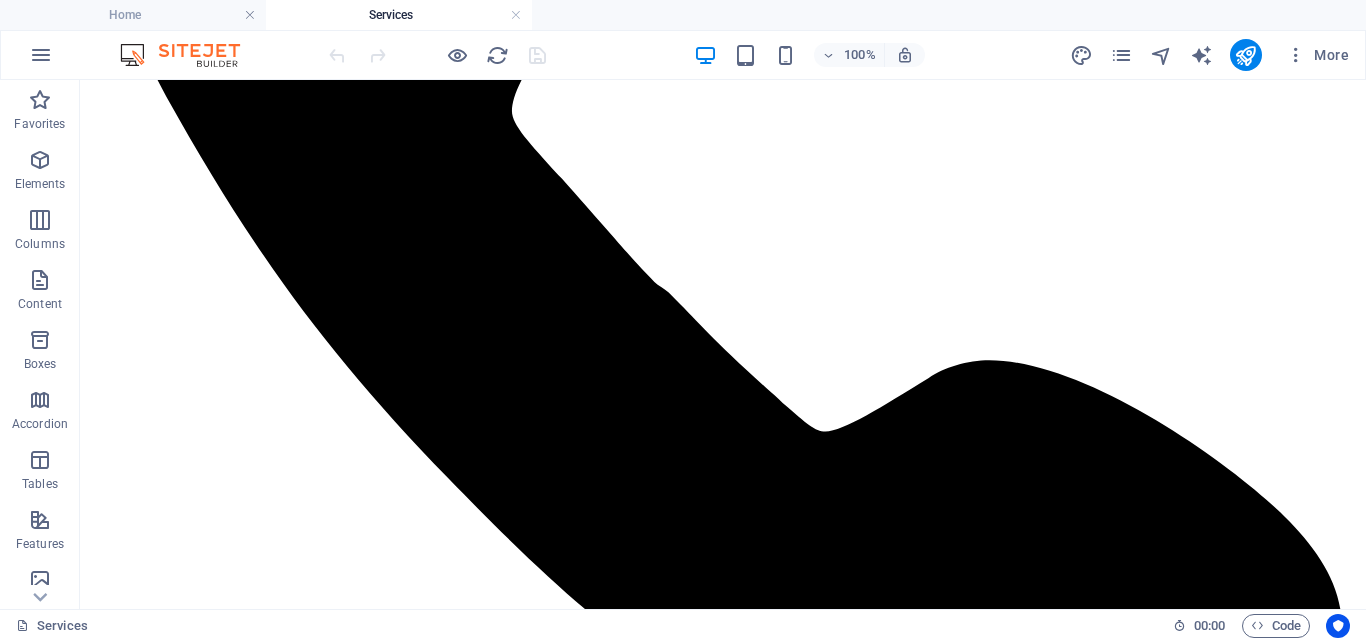 scroll, scrollTop: 749, scrollLeft: 0, axis: vertical 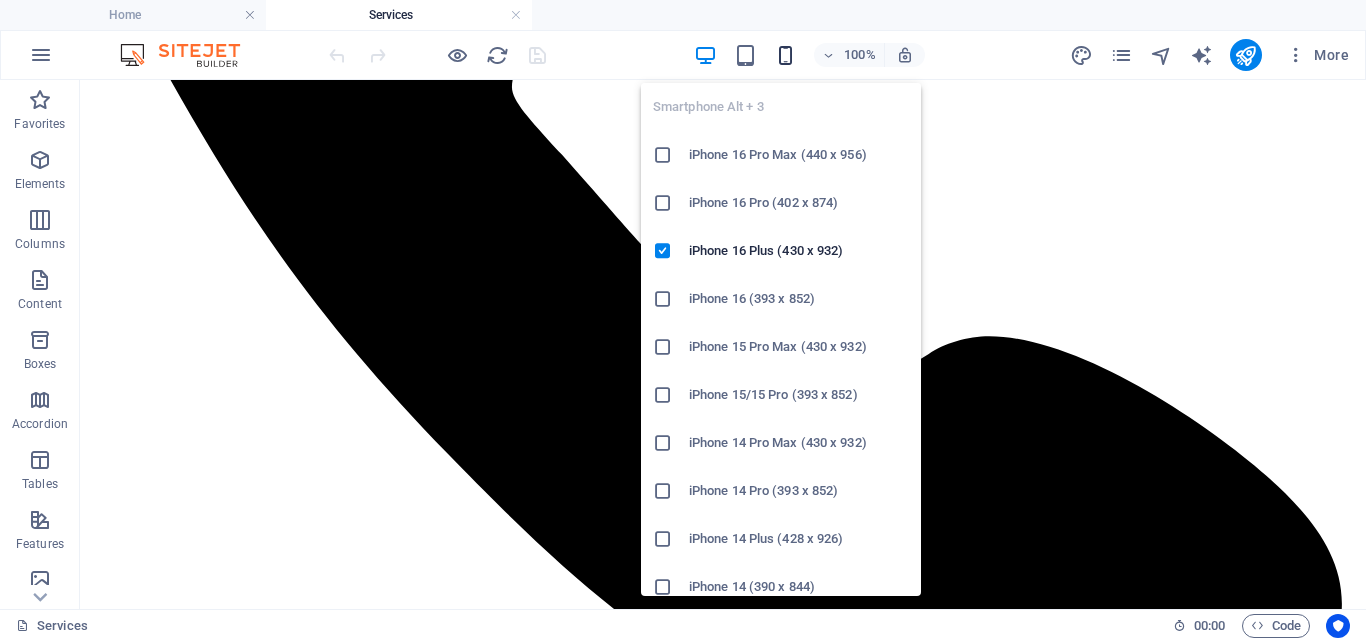 click at bounding box center [785, 55] 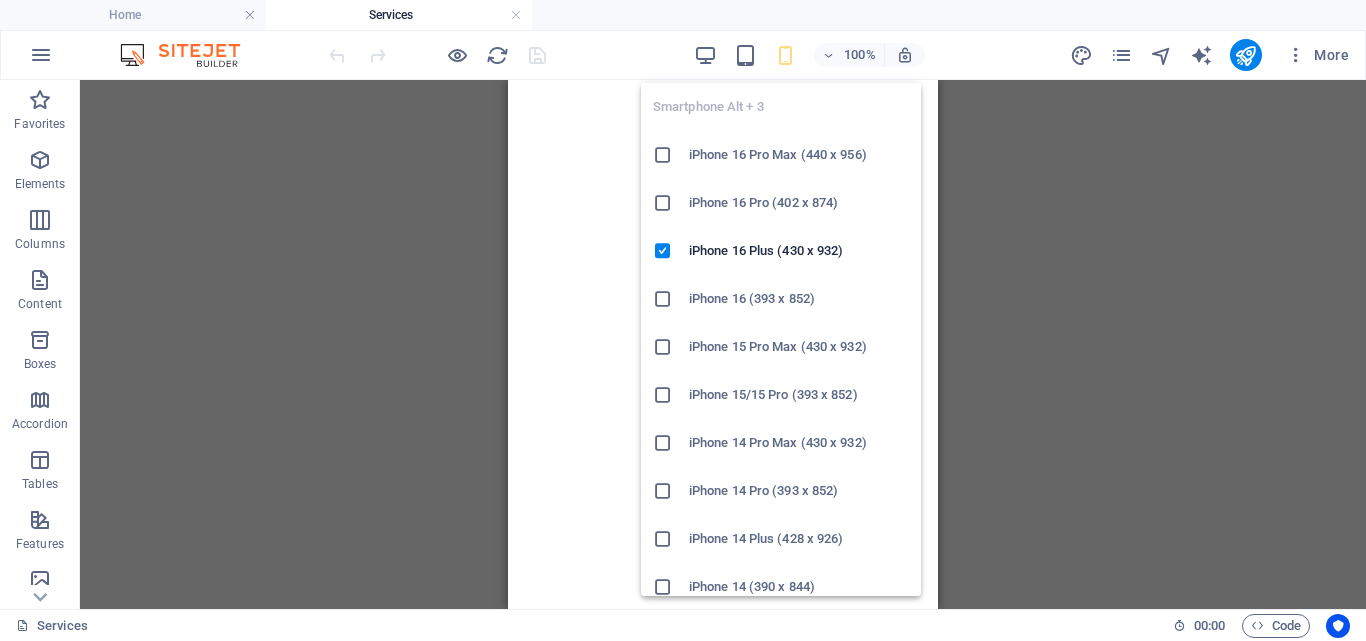 scroll, scrollTop: 716, scrollLeft: 0, axis: vertical 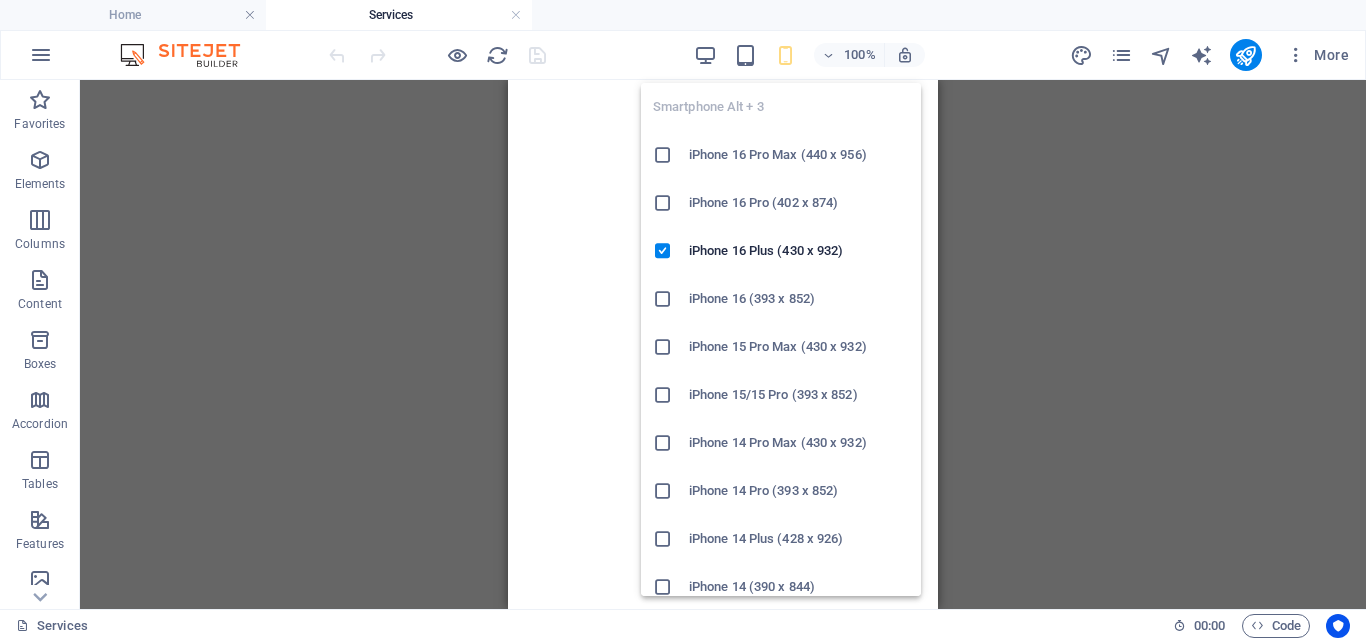 click at bounding box center [663, 155] 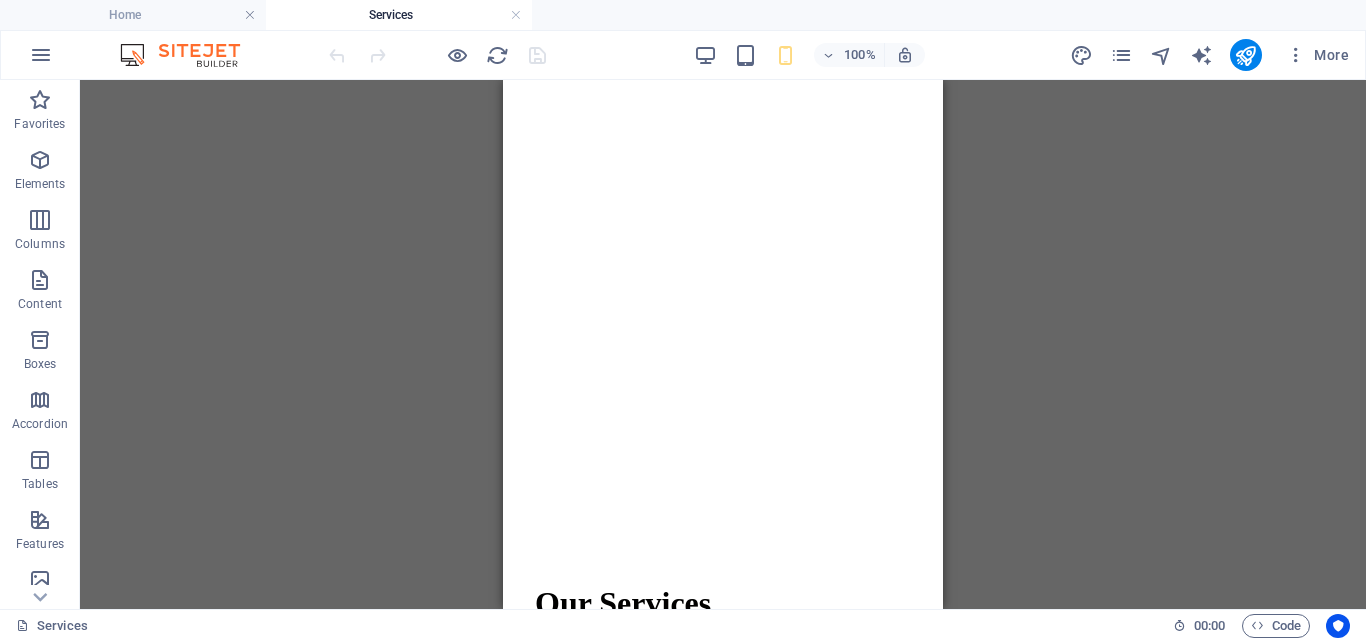scroll, scrollTop: 877, scrollLeft: 0, axis: vertical 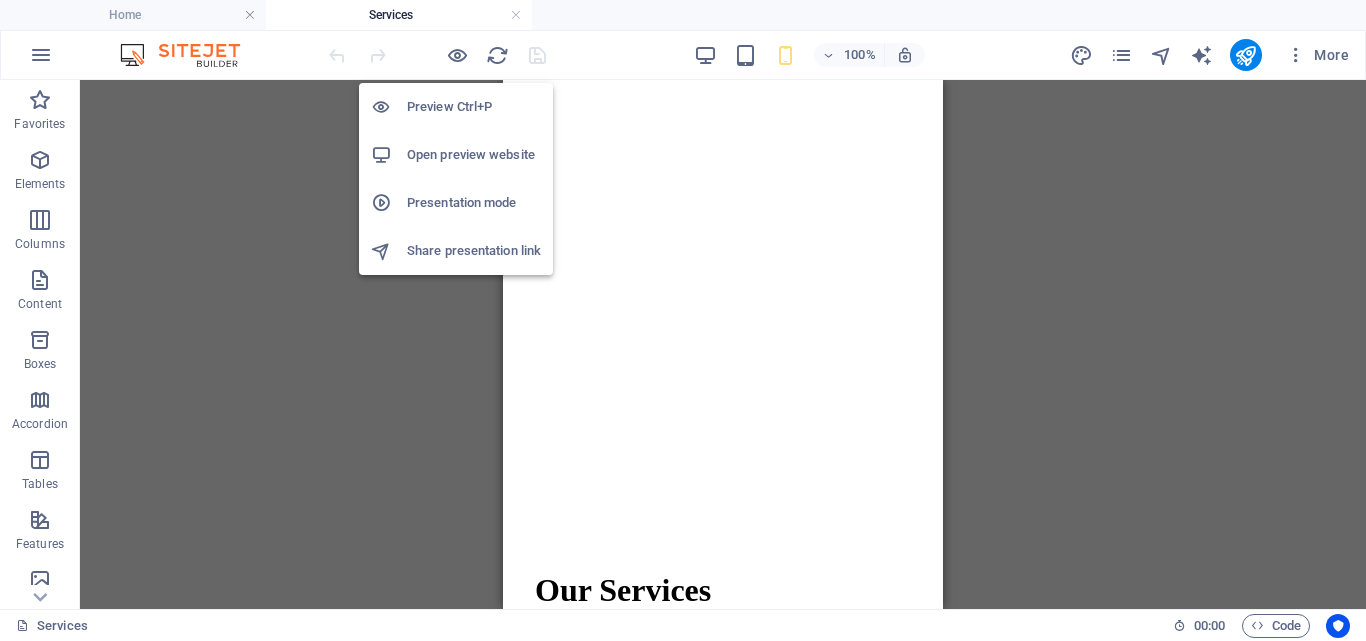 click on "Preview Ctrl+P" at bounding box center [474, 107] 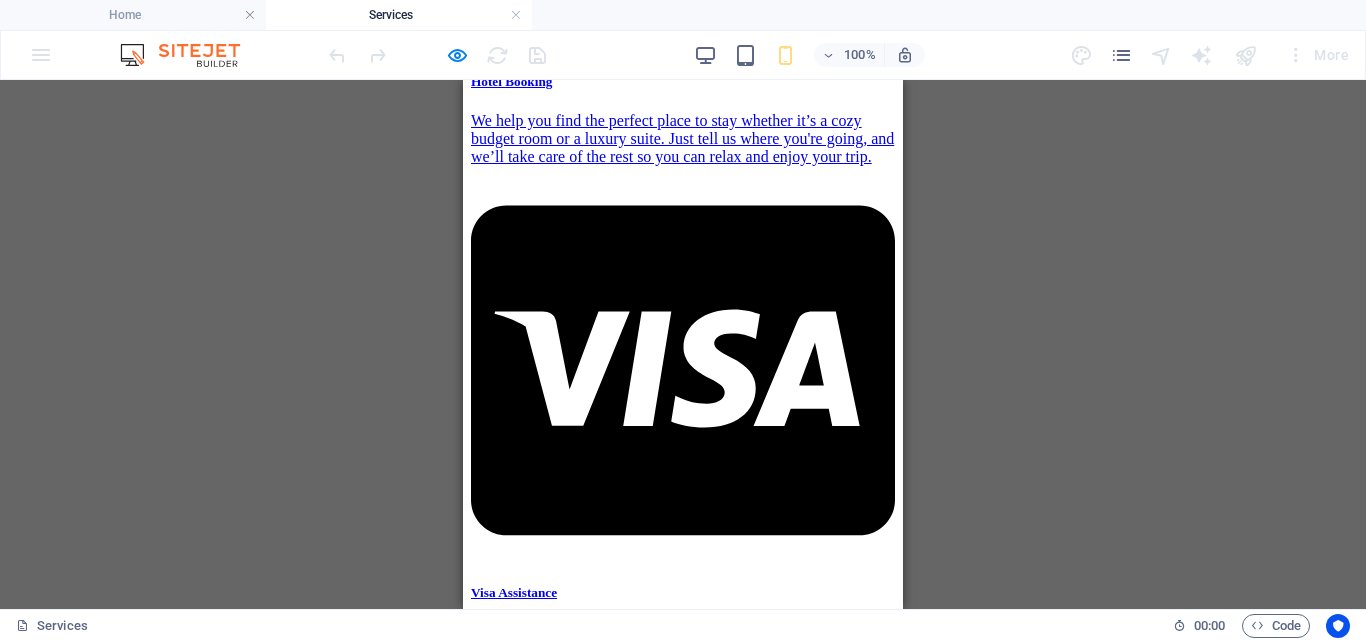 scroll, scrollTop: 2788, scrollLeft: 0, axis: vertical 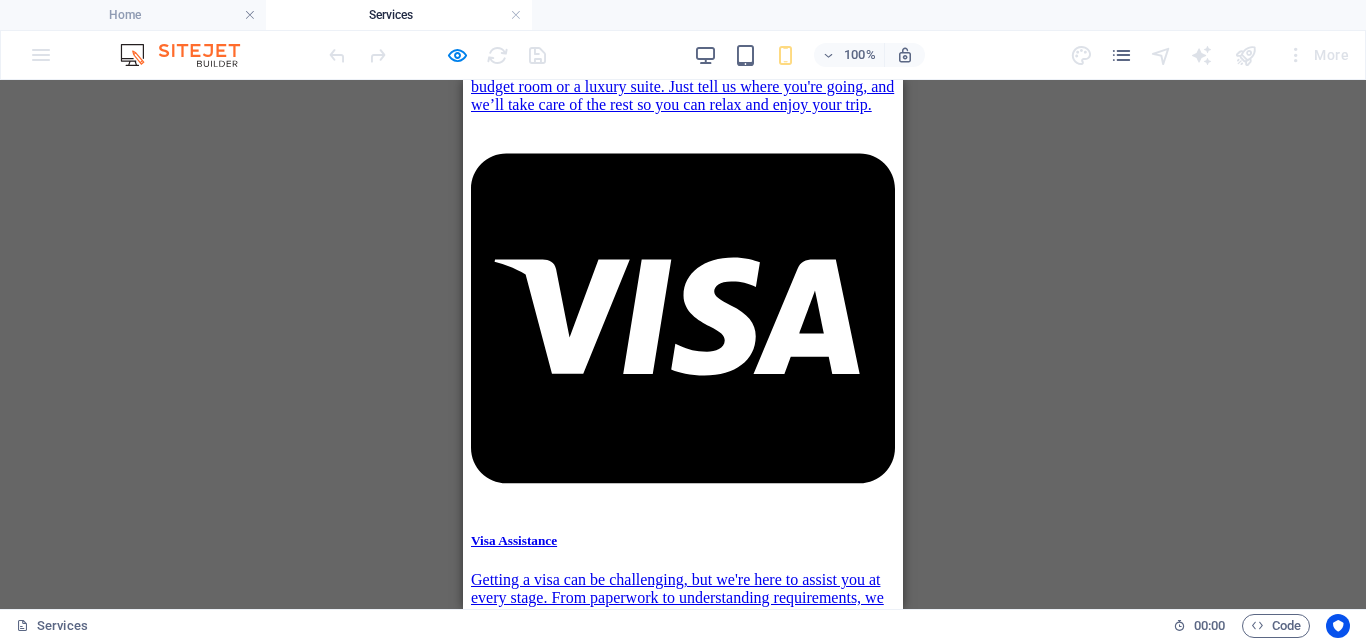 drag, startPoint x: 893, startPoint y: 291, endPoint x: 1314, endPoint y: 699, distance: 586.2636 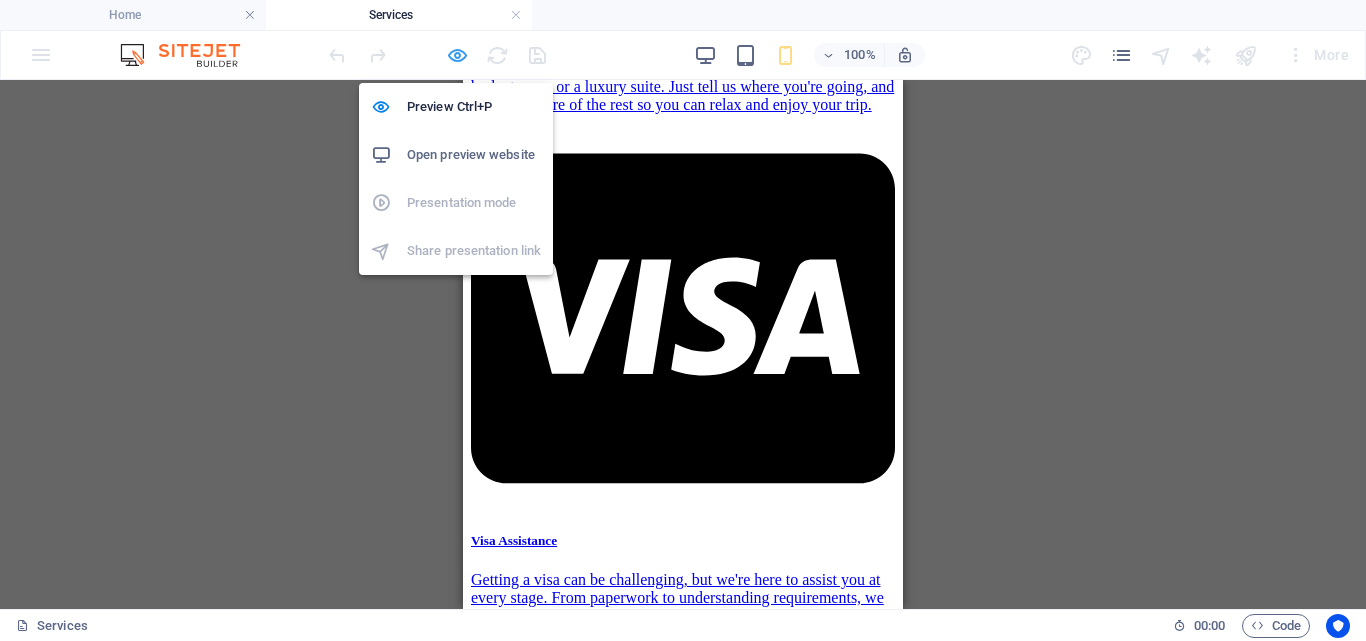 click at bounding box center [457, 55] 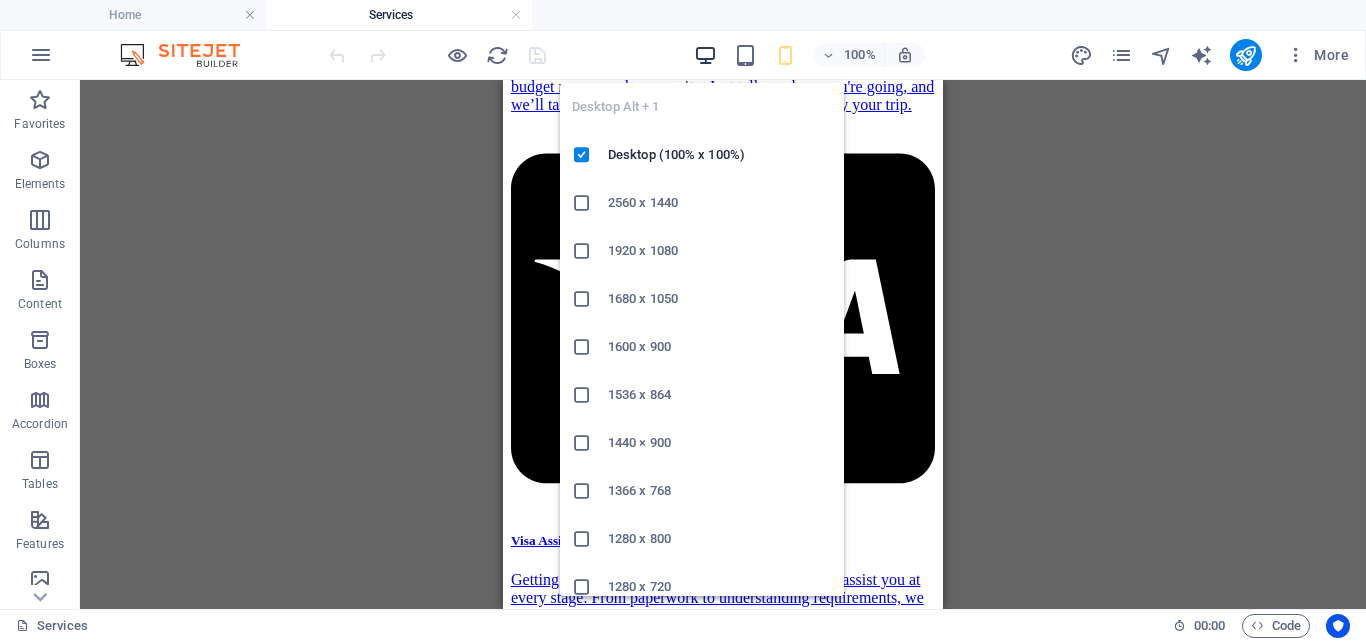 click at bounding box center [705, 55] 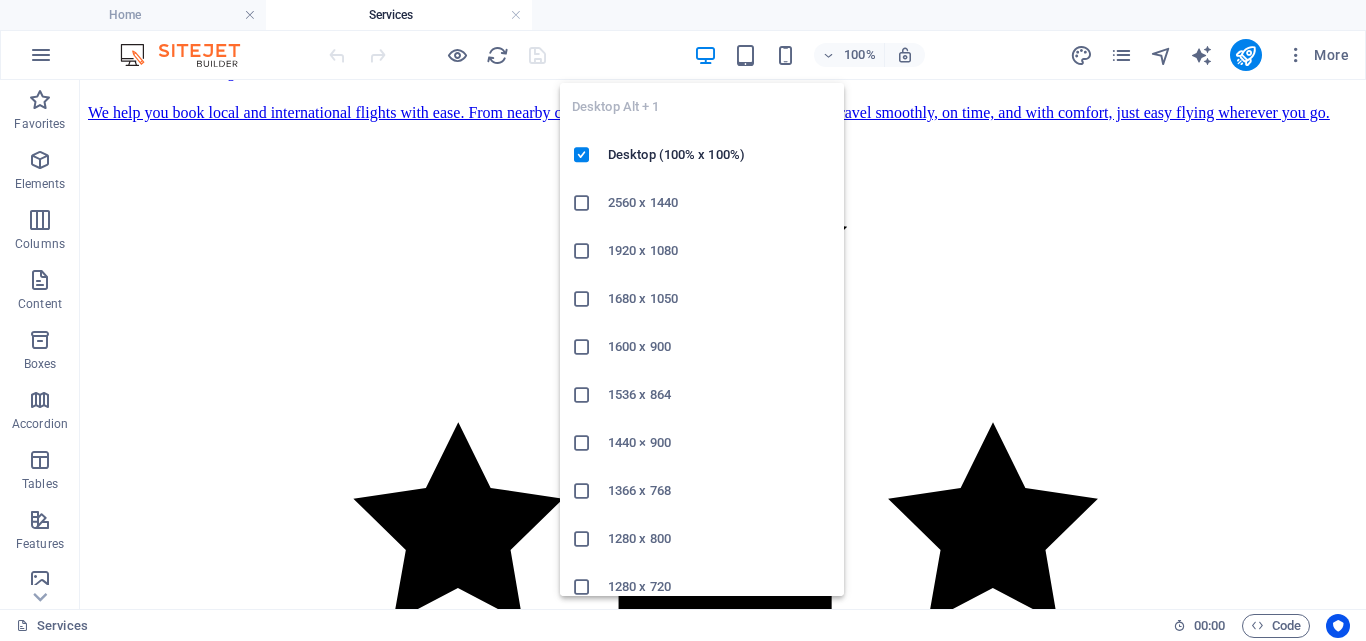 scroll, scrollTop: 1434, scrollLeft: 0, axis: vertical 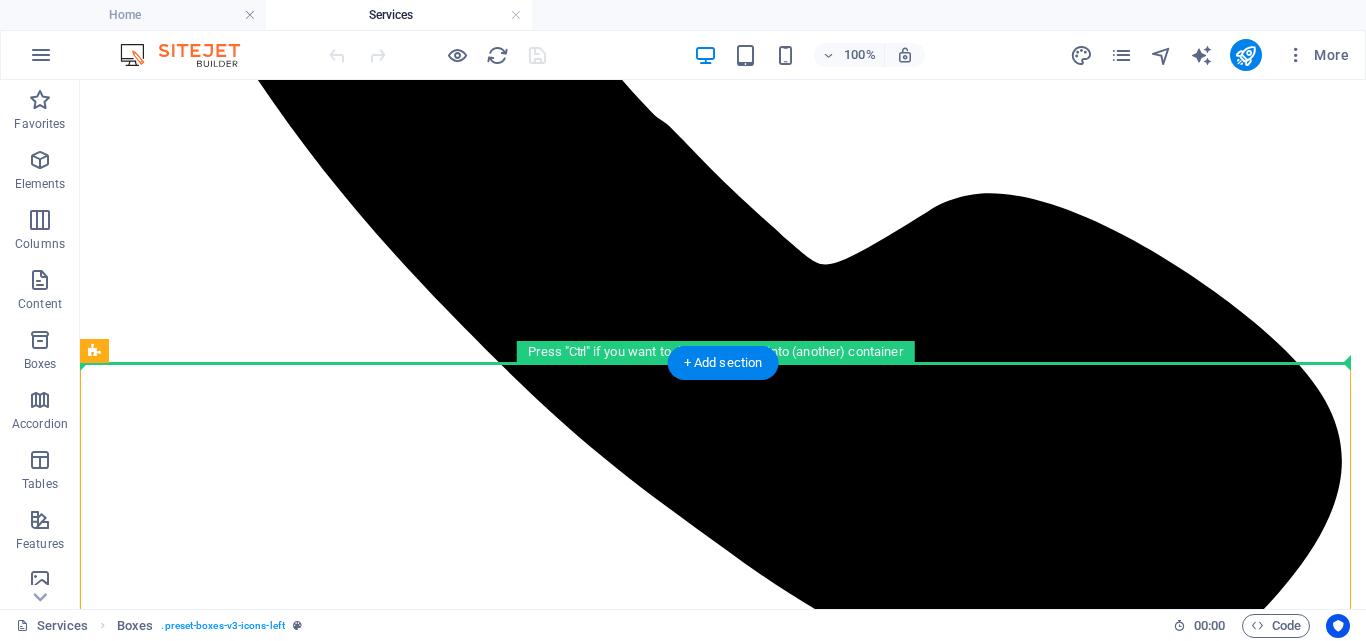 drag, startPoint x: 172, startPoint y: 432, endPoint x: 125, endPoint y: 296, distance: 143.89232 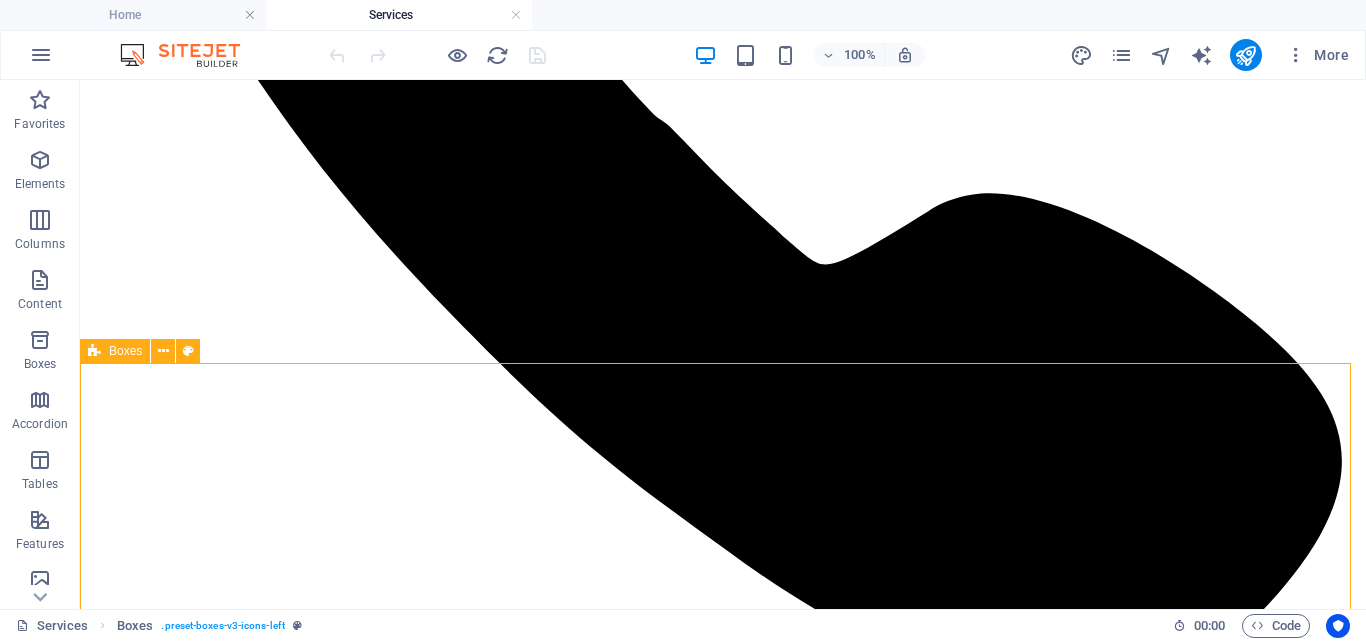 click on "Boxes" at bounding box center [115, 351] 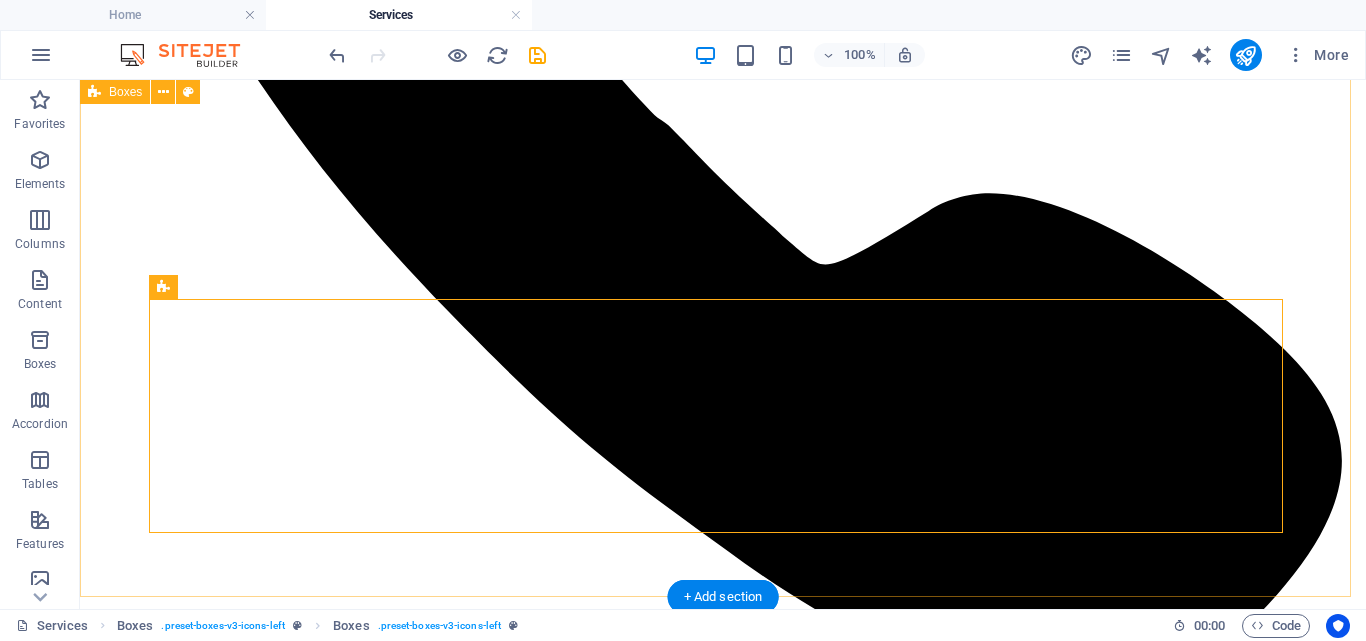 click on "Local & International flights We help you book local and international flights with ease. From nearby cities to far destinations, we make sure you travel smoothly, on time, and with comfort, just easy flying wherever you go. Hotel Booking We help you find the perfect place to stay whether it’s a cozy budget room or a luxury suite. Just tell us where you're going, and we’ll take care of the rest so you can relax and enjoy your trip. Visa Assistance Getting a visa can be challenging, but we're here to assist you at every stage. From paperwork to understanding requirements, we make the process easier, allowing you to focus on your trip. Holiday Packages Looking for the perfect holiday? We’ve got you covered. From beaches to lively cities, our holiday packages include flights, stays, and activities planned with care, so you can enjoy every moment. Family Trips SGR Ticketing Services" at bounding box center [723, 5399] 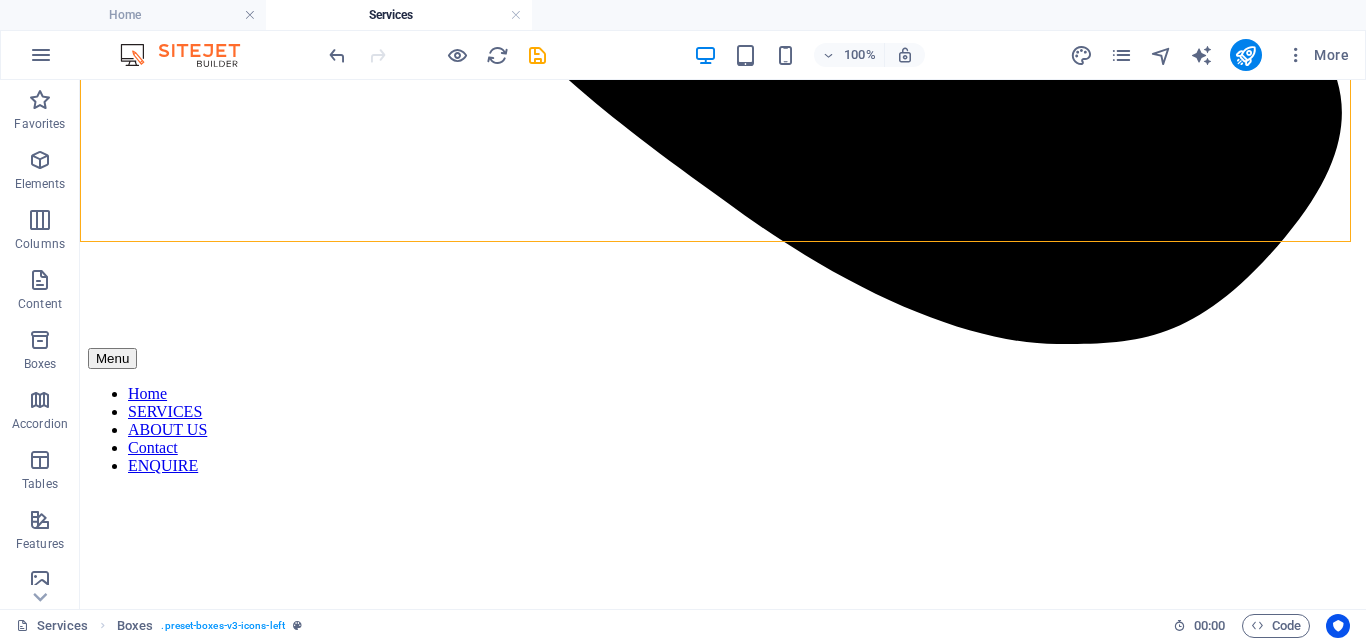 scroll, scrollTop: 1247, scrollLeft: 0, axis: vertical 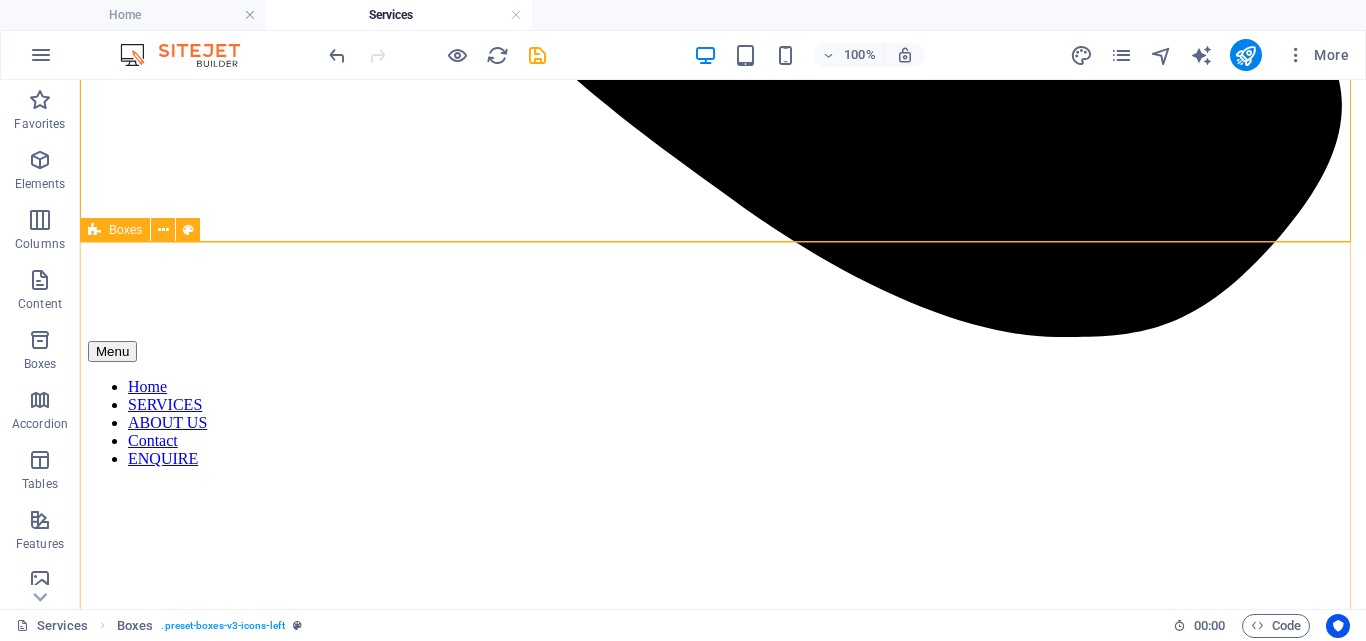 click on "Boxes" at bounding box center (115, 230) 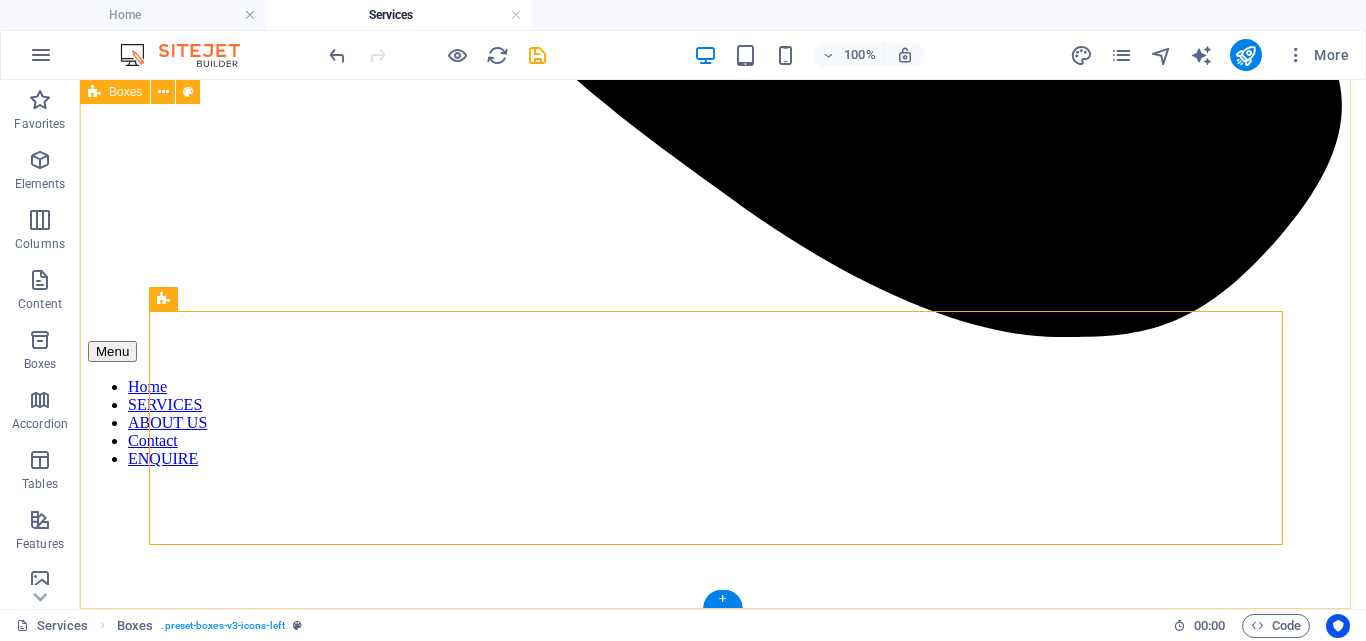 scroll, scrollTop: 1114, scrollLeft: 0, axis: vertical 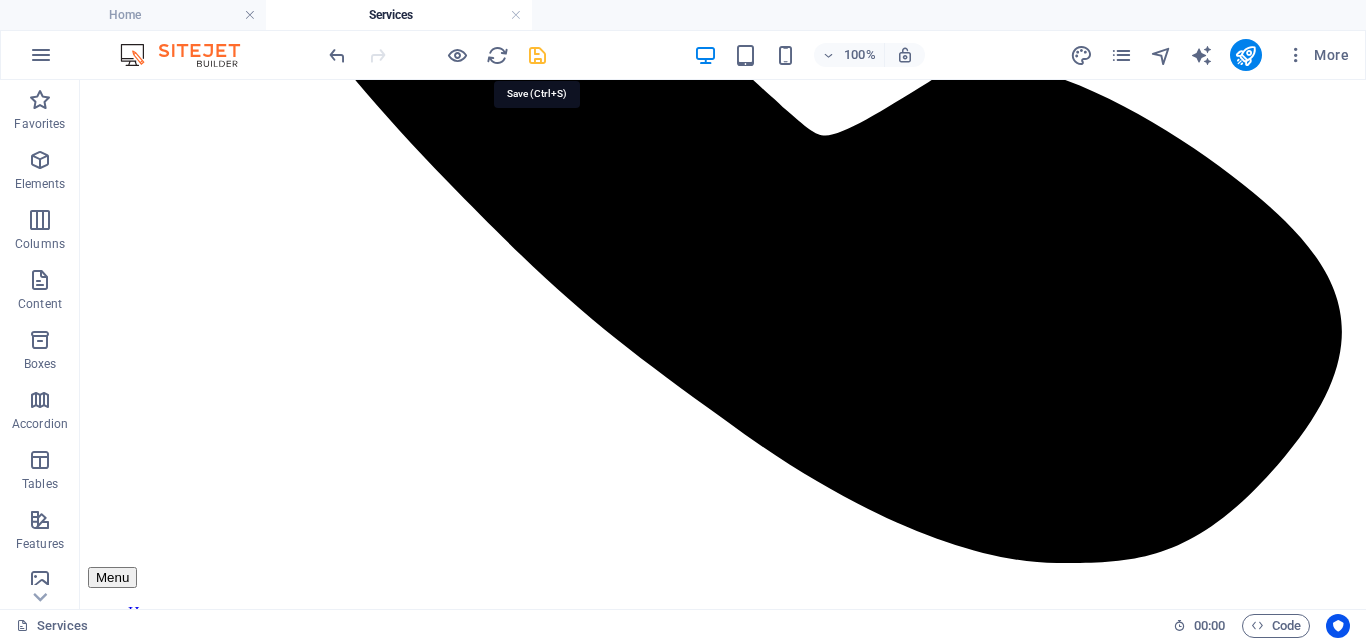 click at bounding box center (537, 55) 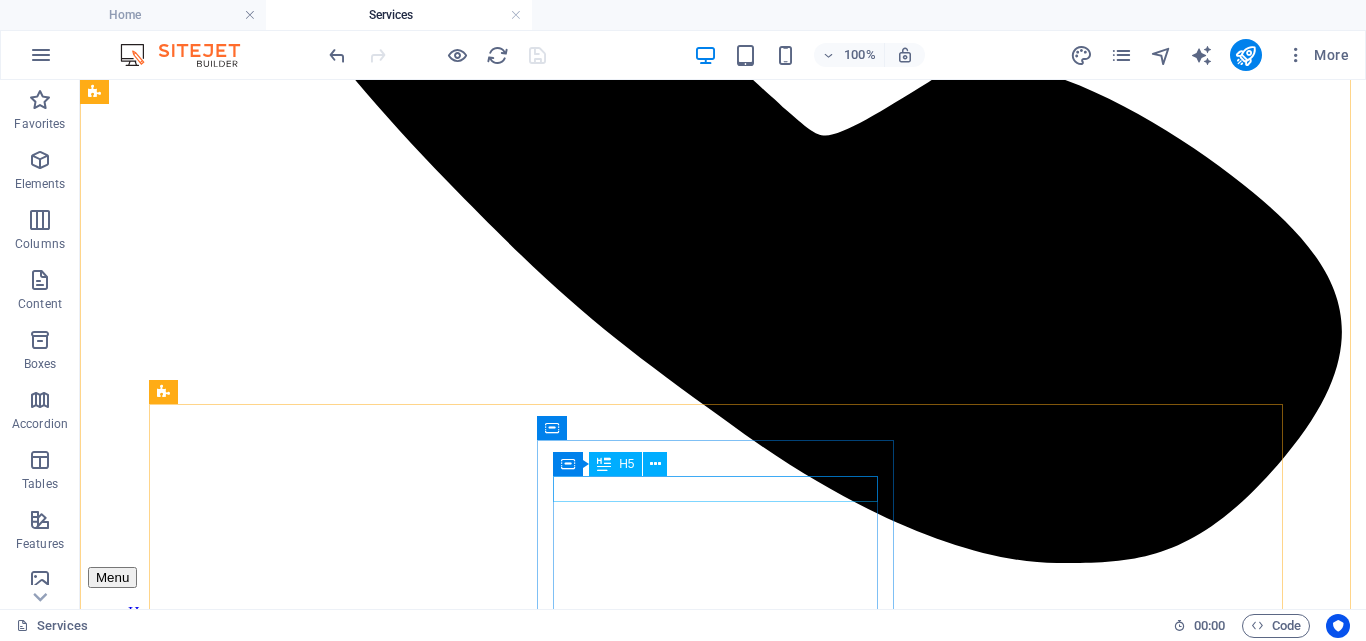click on "Exclusive Meet & Lounge Services" at bounding box center (723, 11760) 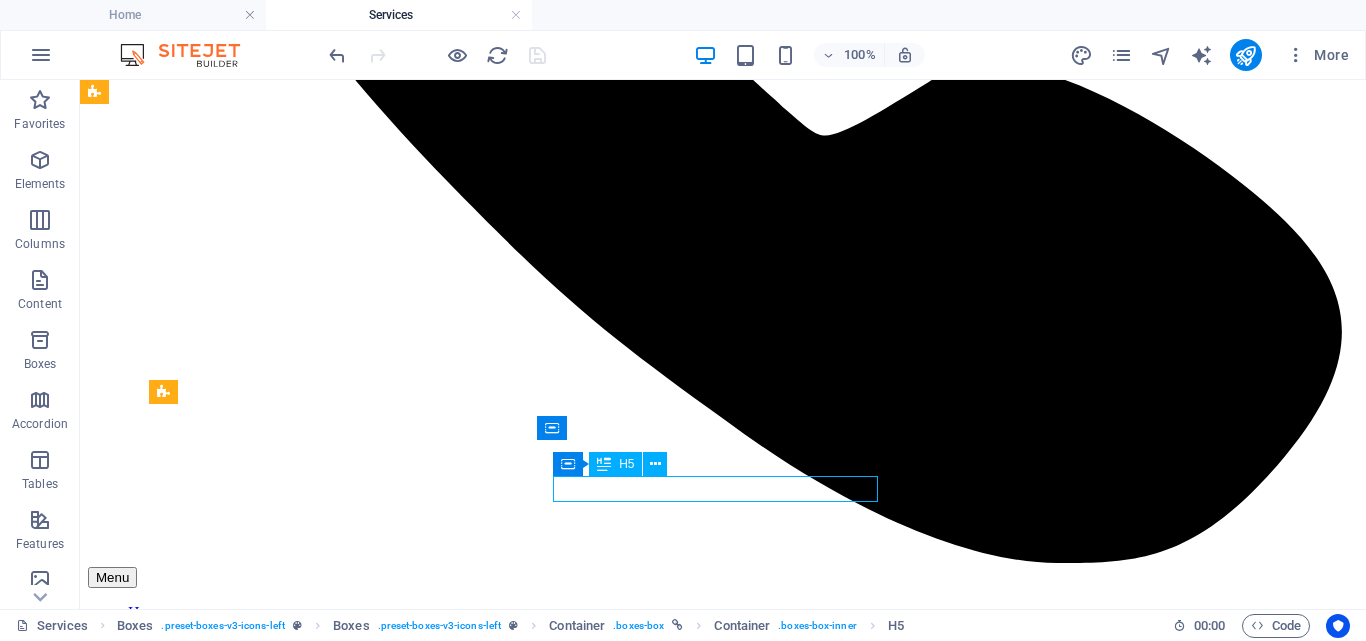 click on "Exclusive Meet & Lounge Services" at bounding box center (723, 11760) 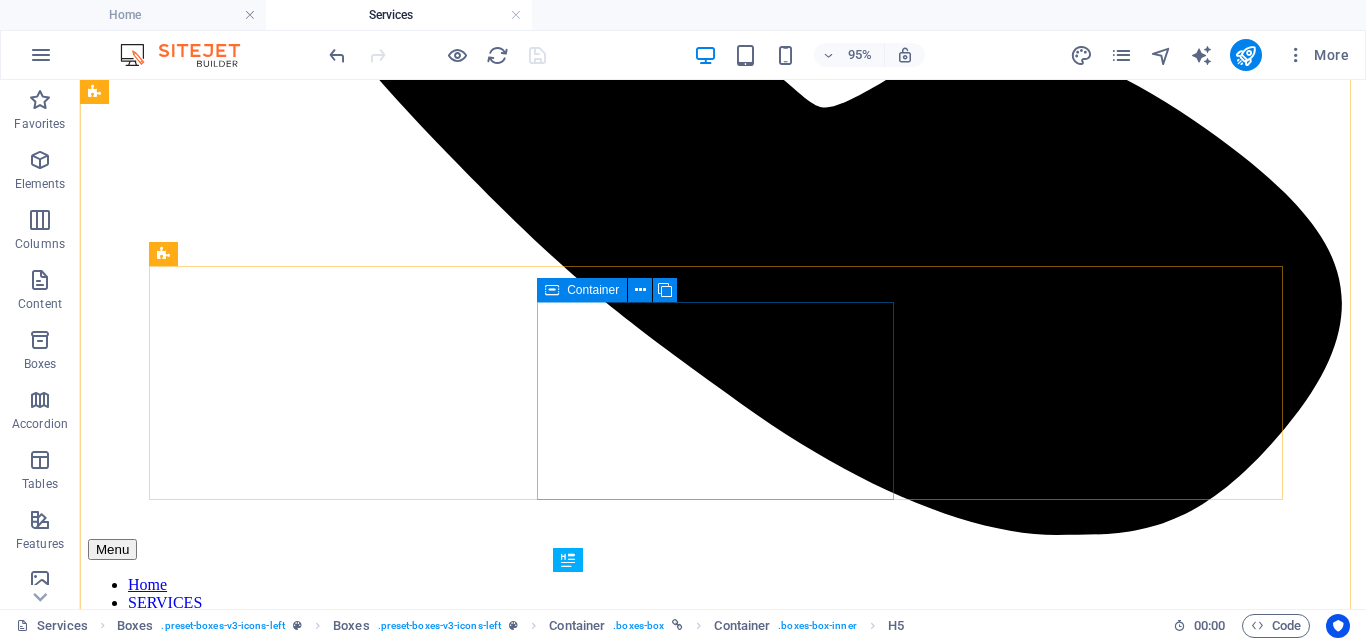 scroll, scrollTop: 925, scrollLeft: 0, axis: vertical 